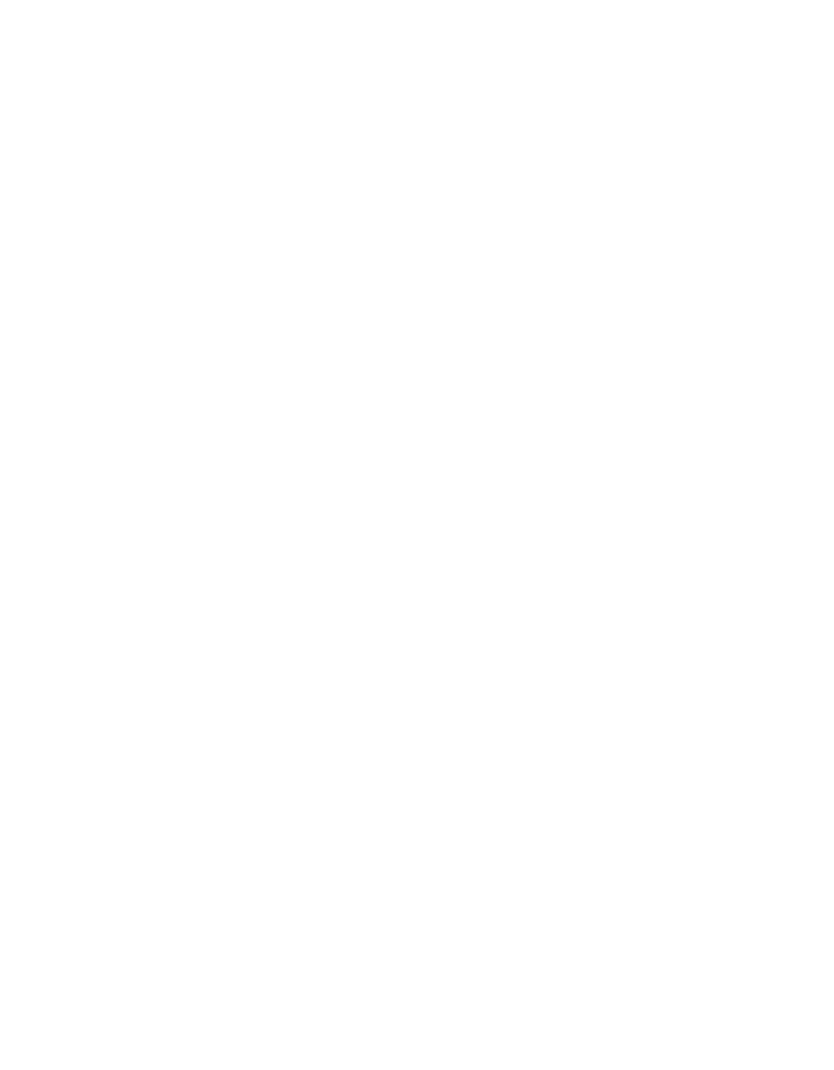 scroll, scrollTop: 0, scrollLeft: 0, axis: both 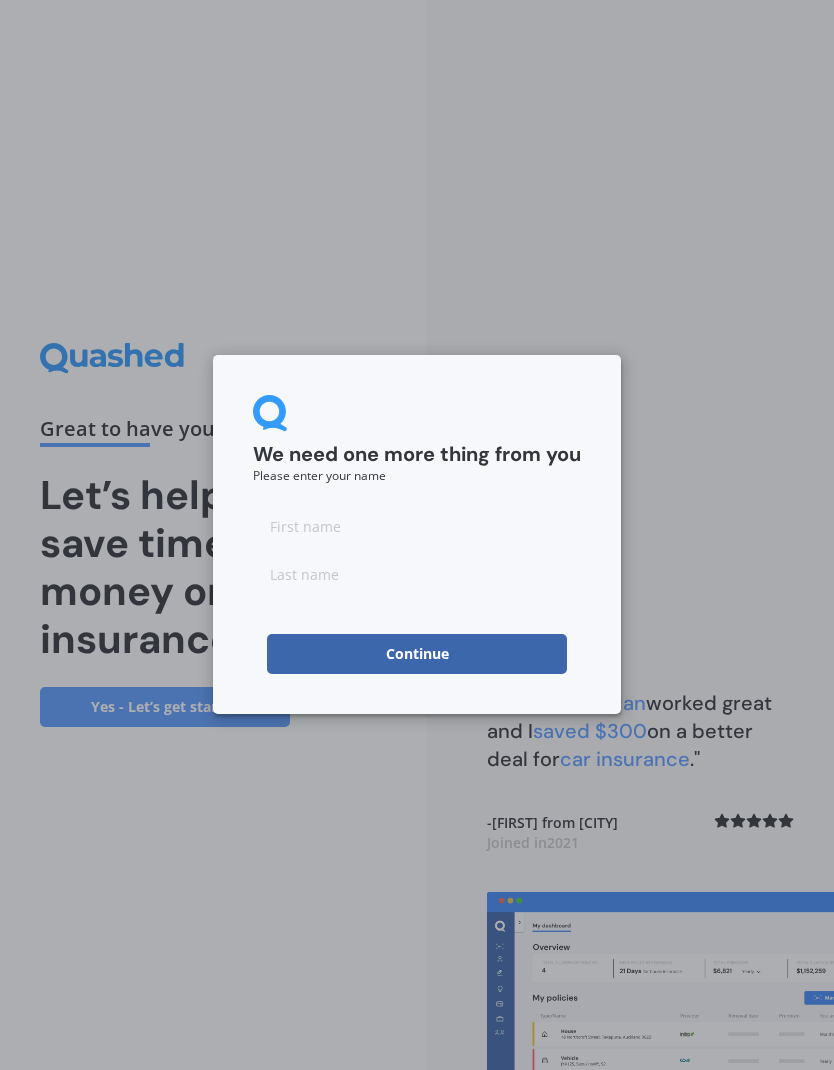 click at bounding box center [417, 526] 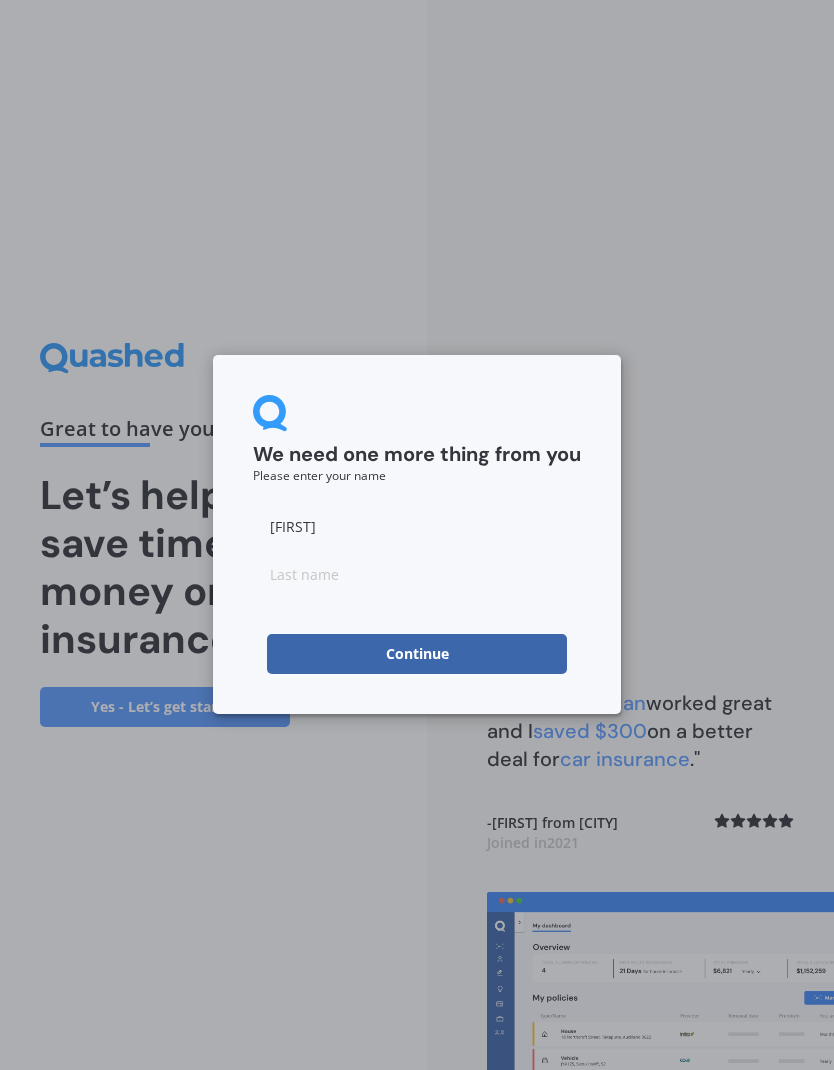 type on "[FIRST]" 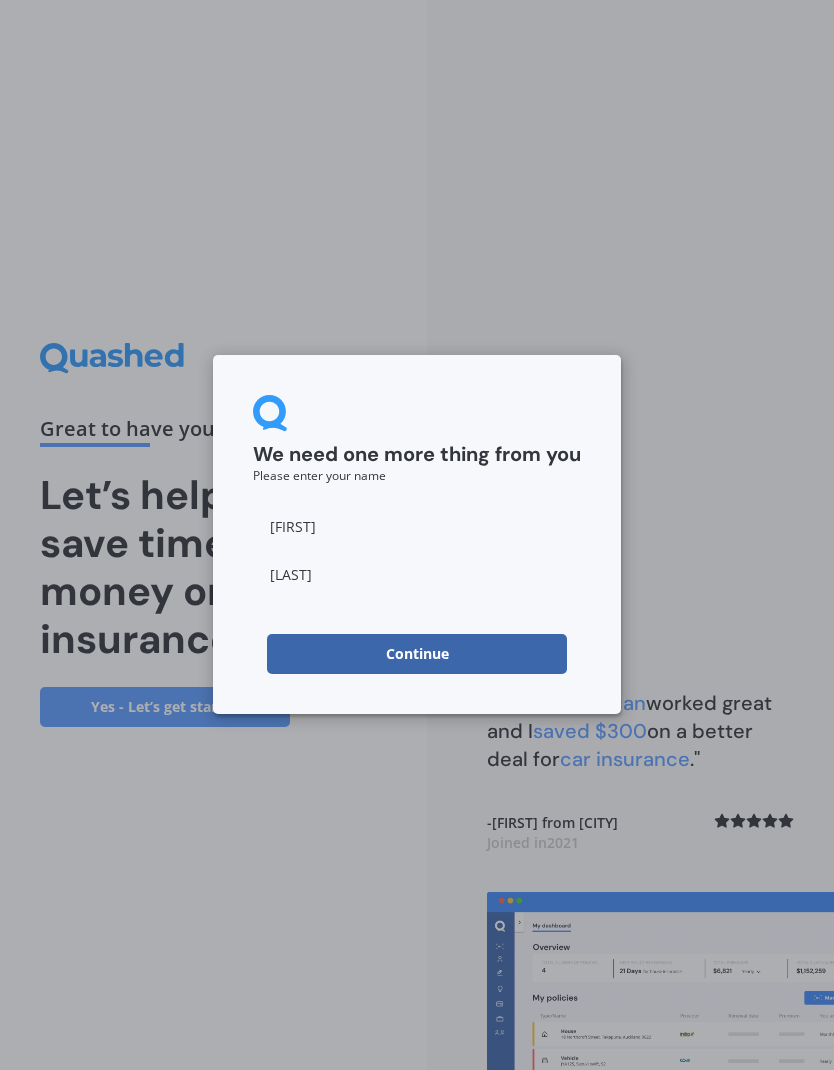 type on "[LAST]" 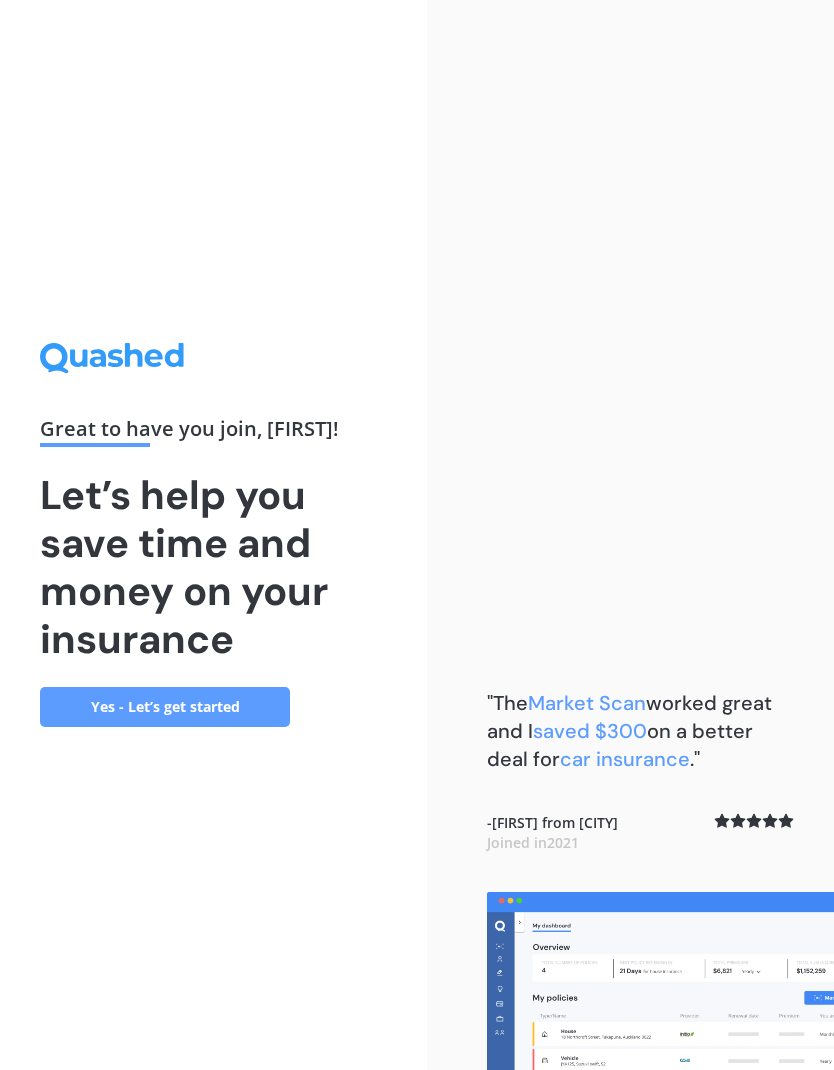 click on "Yes - Let’s get started" at bounding box center [165, 707] 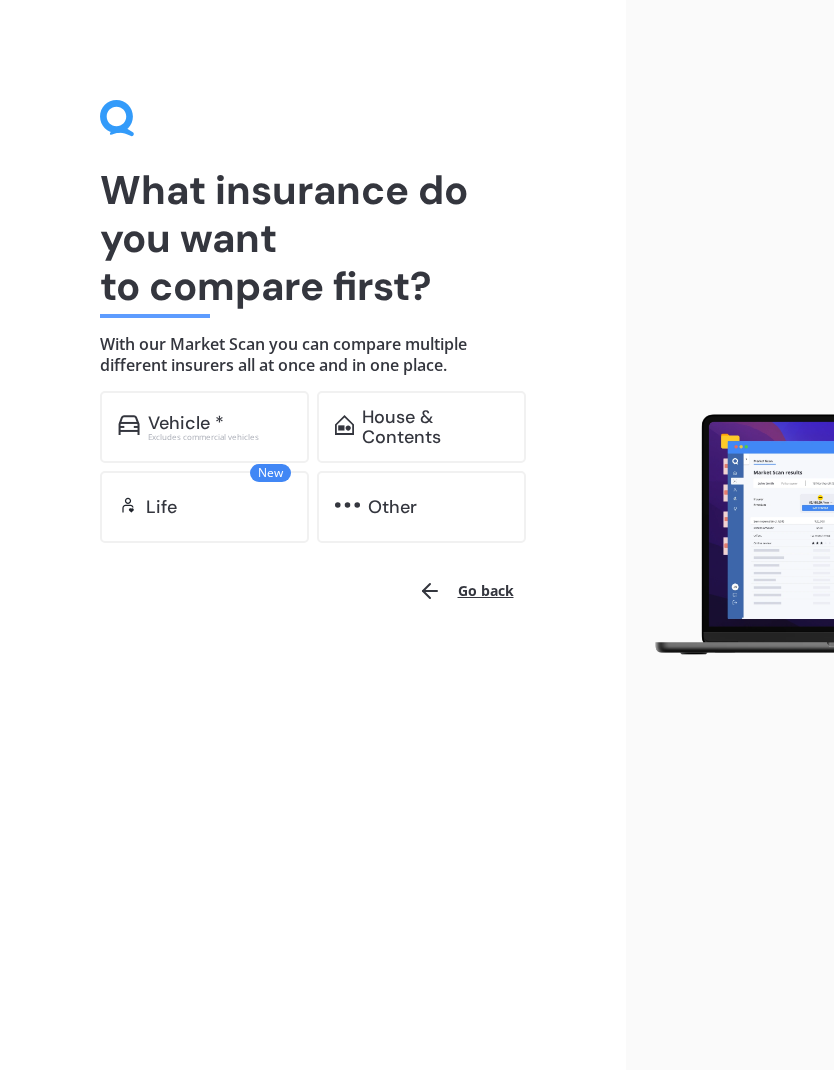 click on "Vehicle *" at bounding box center [186, 423] 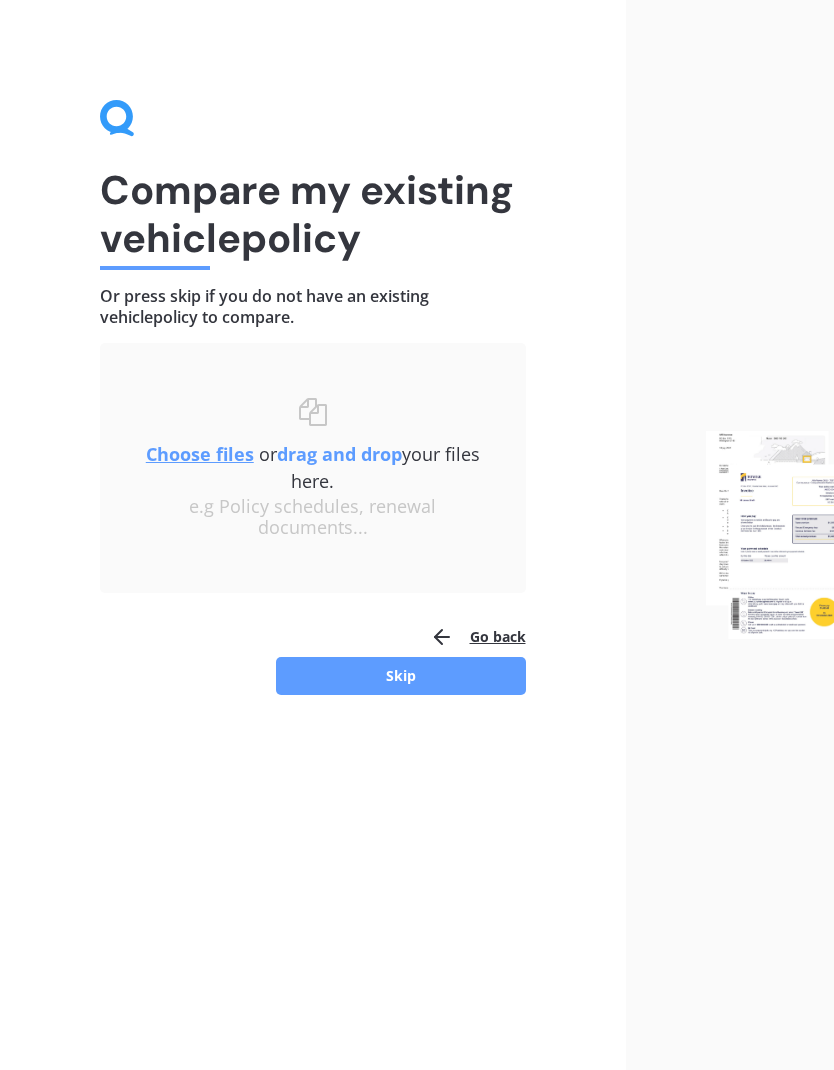 click on "Skip" at bounding box center [401, 676] 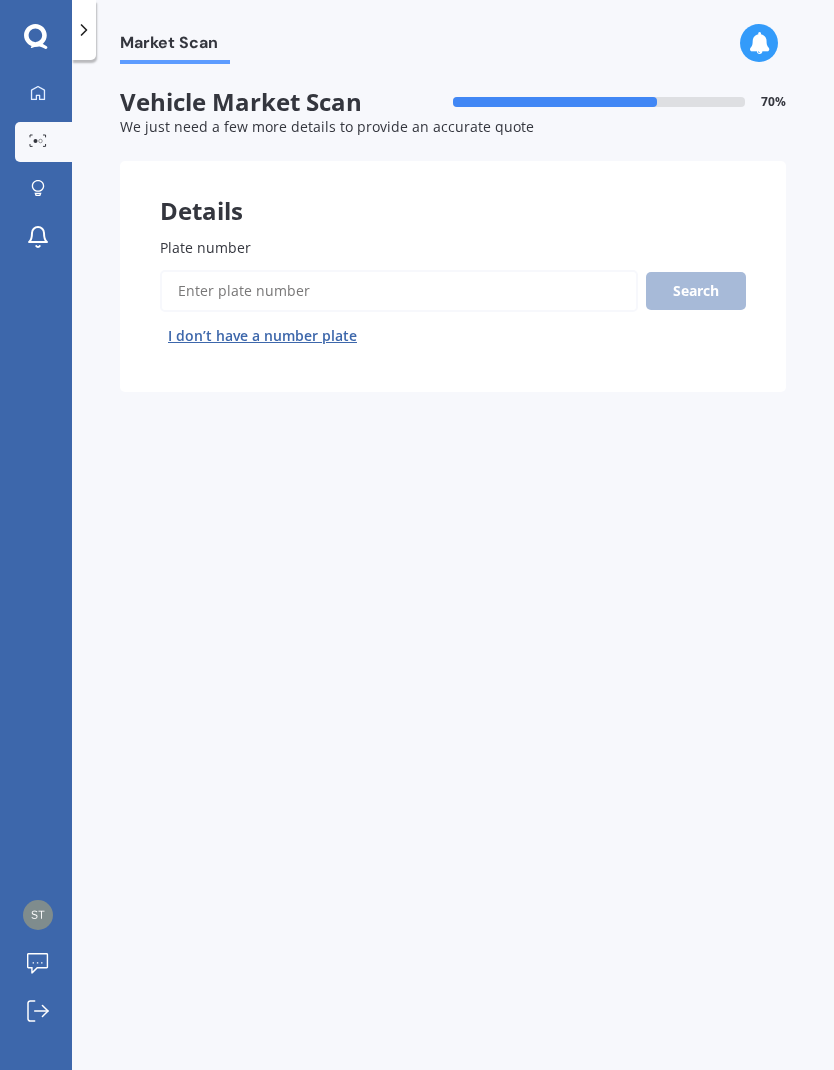 click on "Plate number" at bounding box center [399, 291] 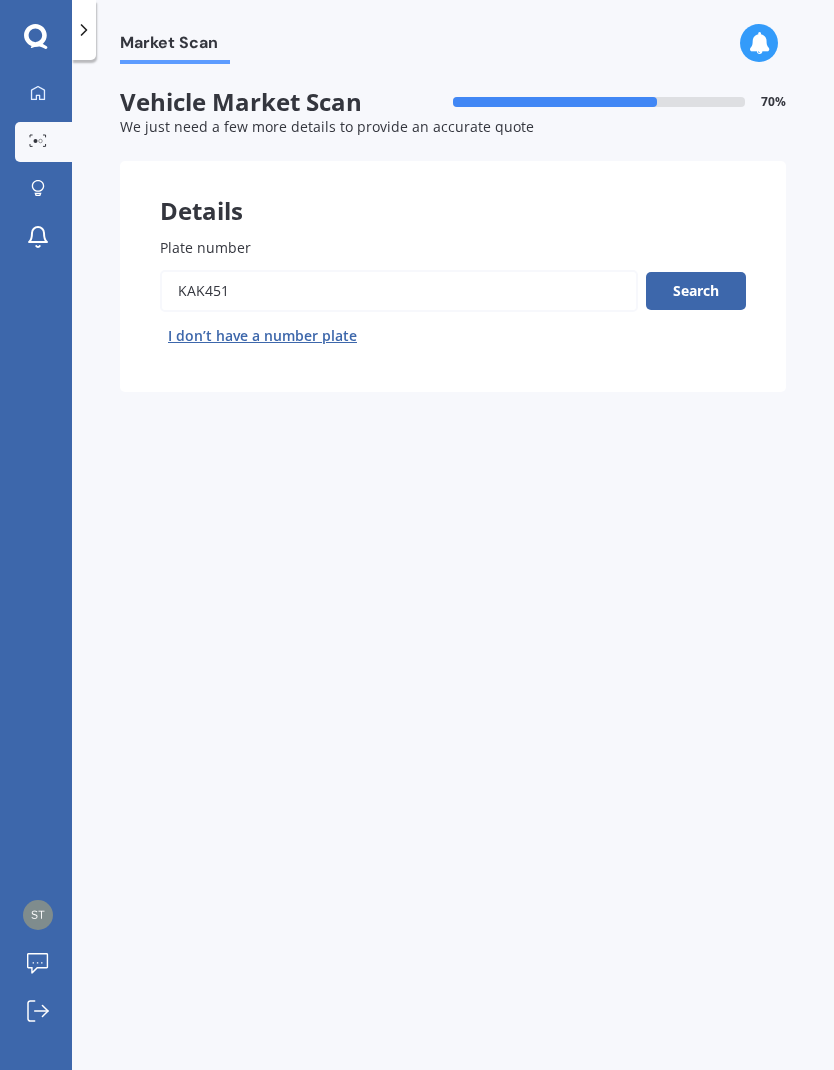 type on "Kak451" 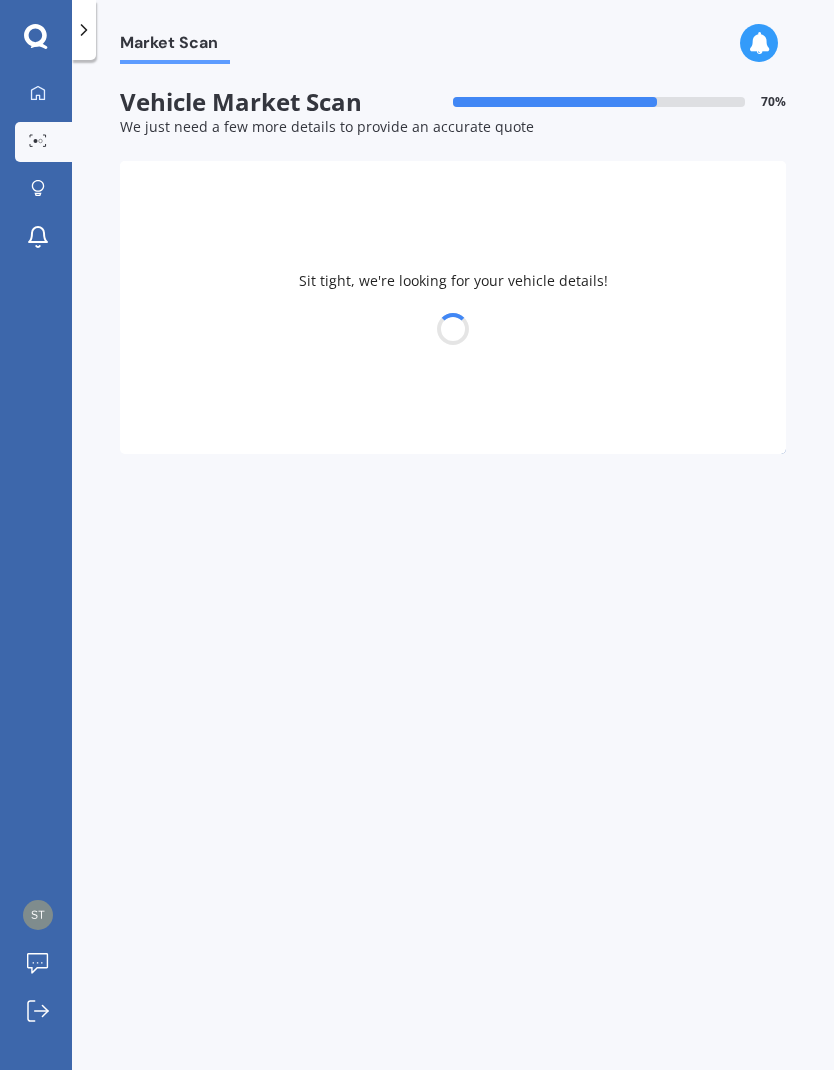 select on "SUBARU" 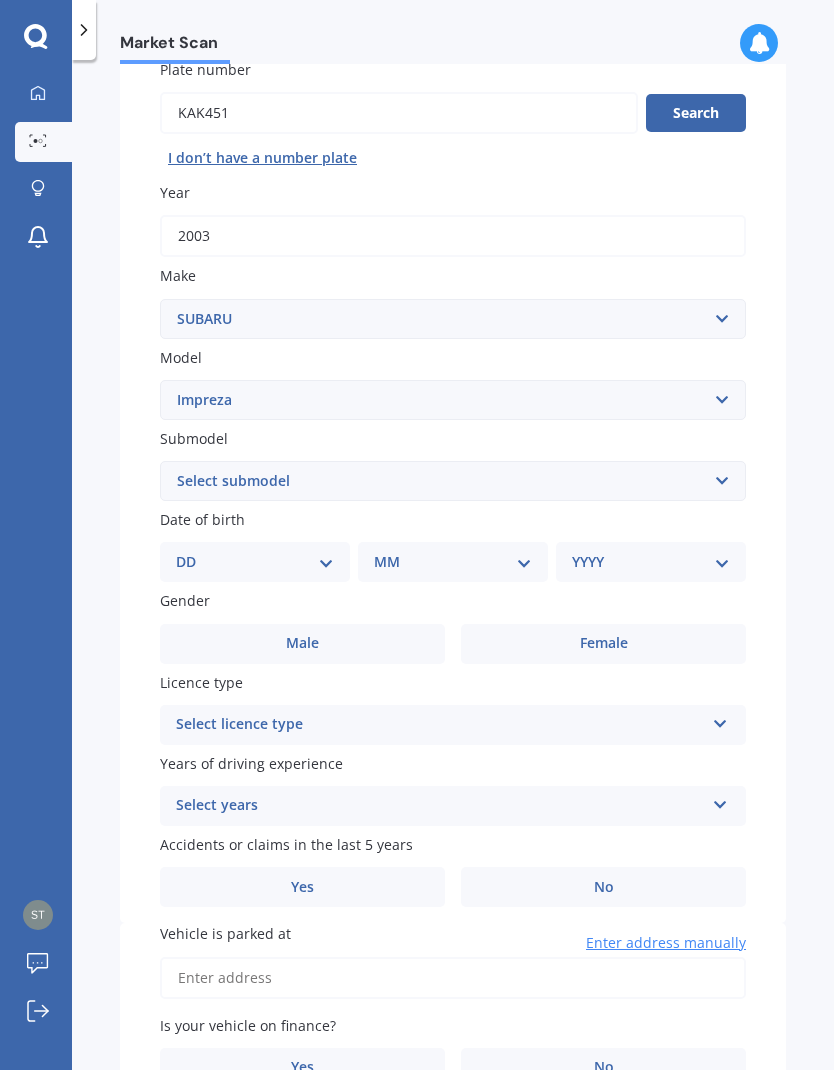 scroll, scrollTop: 197, scrollLeft: 0, axis: vertical 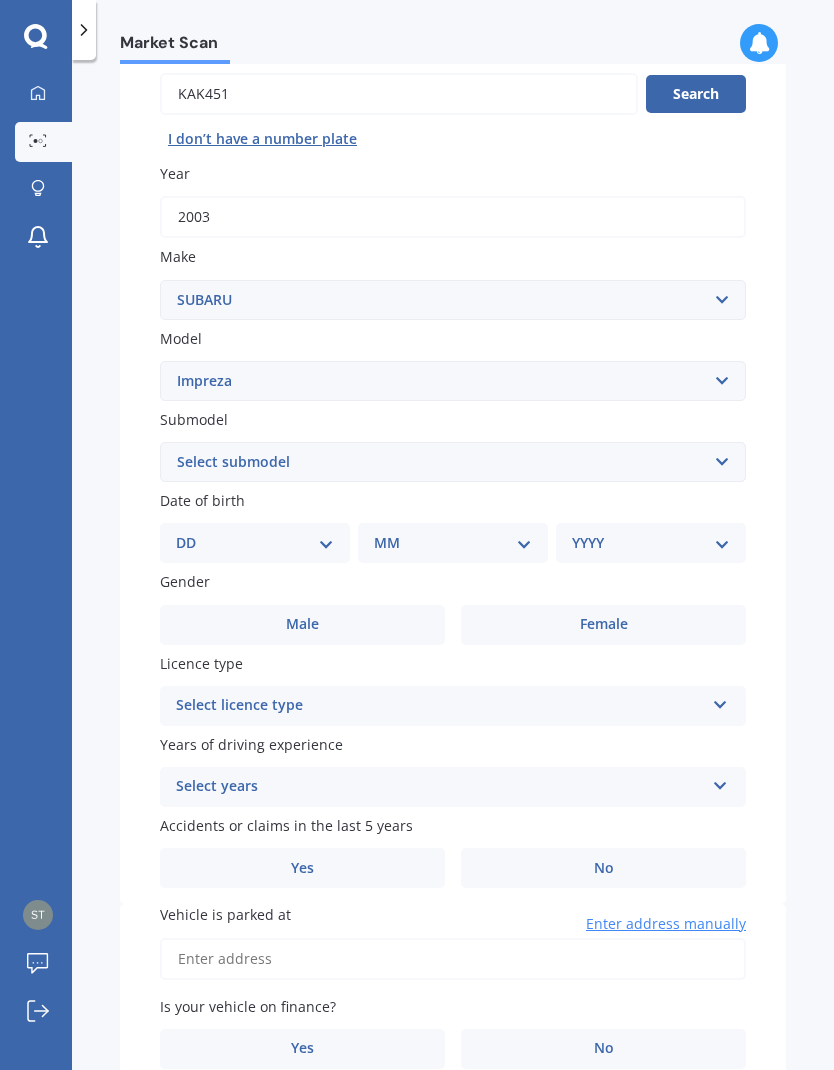 click on "Select submodel (All other turbo) 2.0i 2.0i Luxury 2.0i S Edition 2.0R 2.0R Sport 2.0XV Petrol/hybrid 2WD non-turbo Anesis CS G4 non turbo GL Gravel-Xpress GX HX LX LXS non-turbo RS RX RXI Sport 1.6 i-L Sport Turbo SRX non-turbo Station Wagon Station Wagon 4WD WRX (SLT) WRX manual WRX premium (SLT) WRX premium manual WRX STI (all other) WRX STI premium XL XV Petrol  4WD" at bounding box center [453, 462] 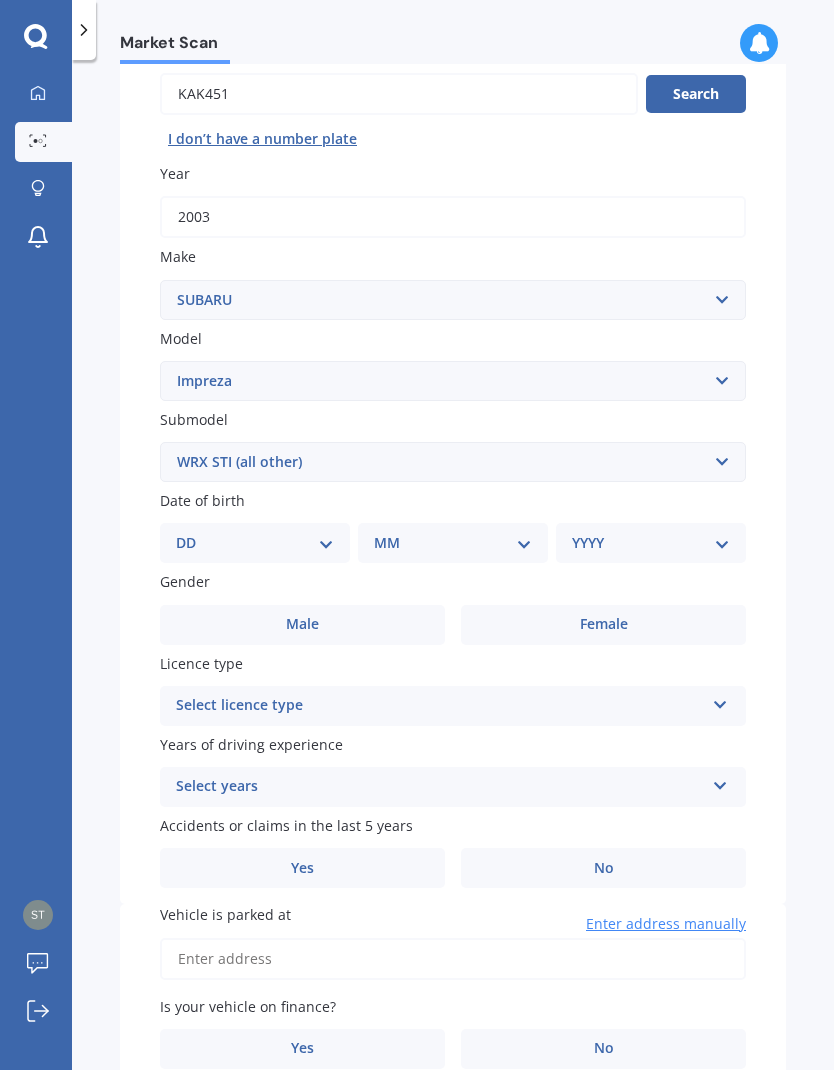 click on "DD 01 02 03 04 05 06 07 08 09 10 11 12 13 14 15 16 17 18 19 20 21 22 23 24 25 26 27 28 29 30 31" at bounding box center (255, 543) 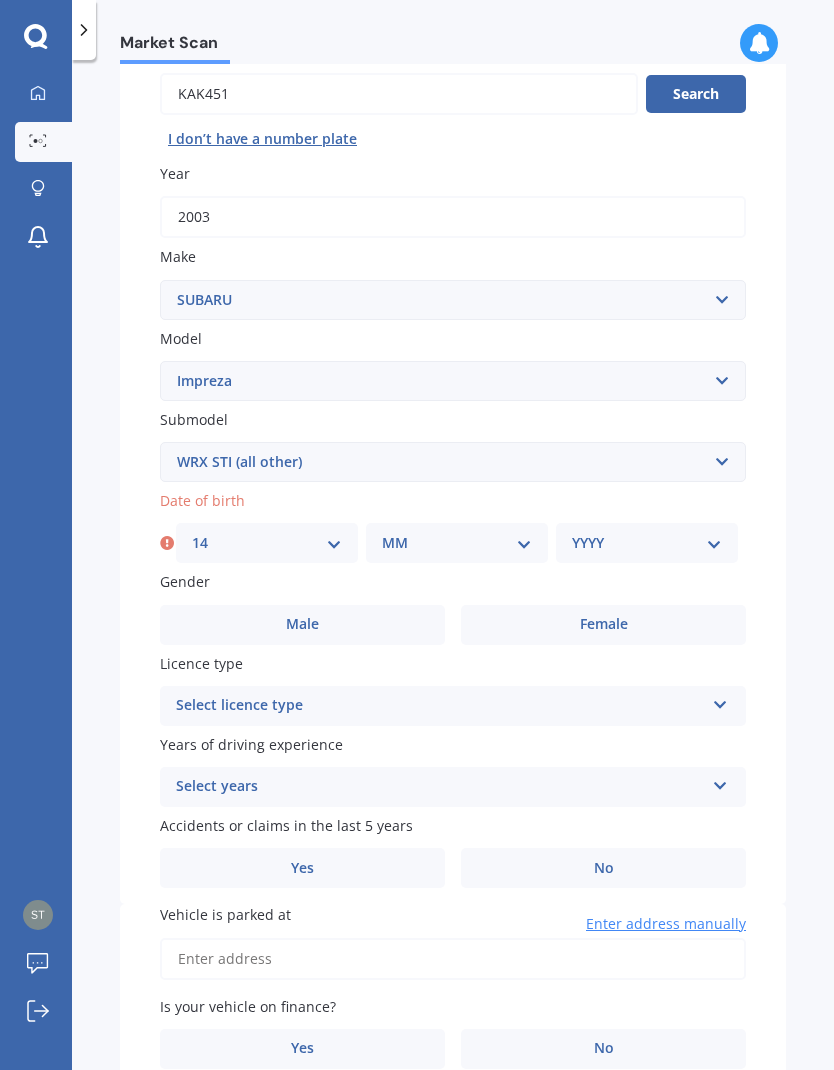 click on "MM 01 02 03 04 05 06 07 08 09 10 11 12" at bounding box center (457, 543) 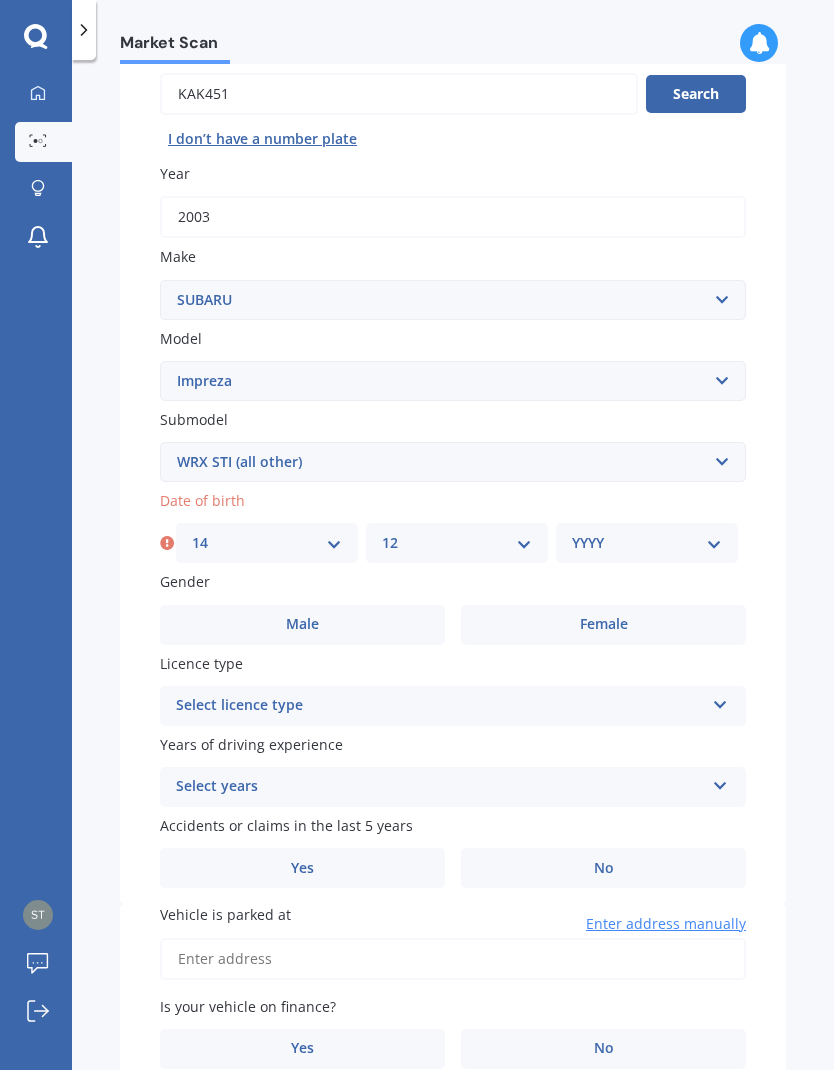 click on "YYYY 2025 2024 2023 2022 2021 2020 2019 2018 2017 2016 2015 2014 2013 2012 2011 2010 2009 2008 2007 2006 2005 2004 2003 2002 2001 2000 1999 1998 1997 1996 1995 1994 1993 1992 1991 1990 1989 1988 1987 1986 1985 1984 1983 1982 1981 1980 1979 1978 1977 1976 1975 1974 1973 1972 1971 1970 1969 1968 1967 1966 1965 1964 1963 1962 1961 1960 1959 1958 1957 1956 1955 1954 1953 1952 1951 1950 1949 1948 1947 1946 1945 1944 1943 1942 1941 1940 1939 1938 1937 1936 1935 1934 1933 1932 1931 1930 1929 1928 1927 1926" at bounding box center (647, 543) 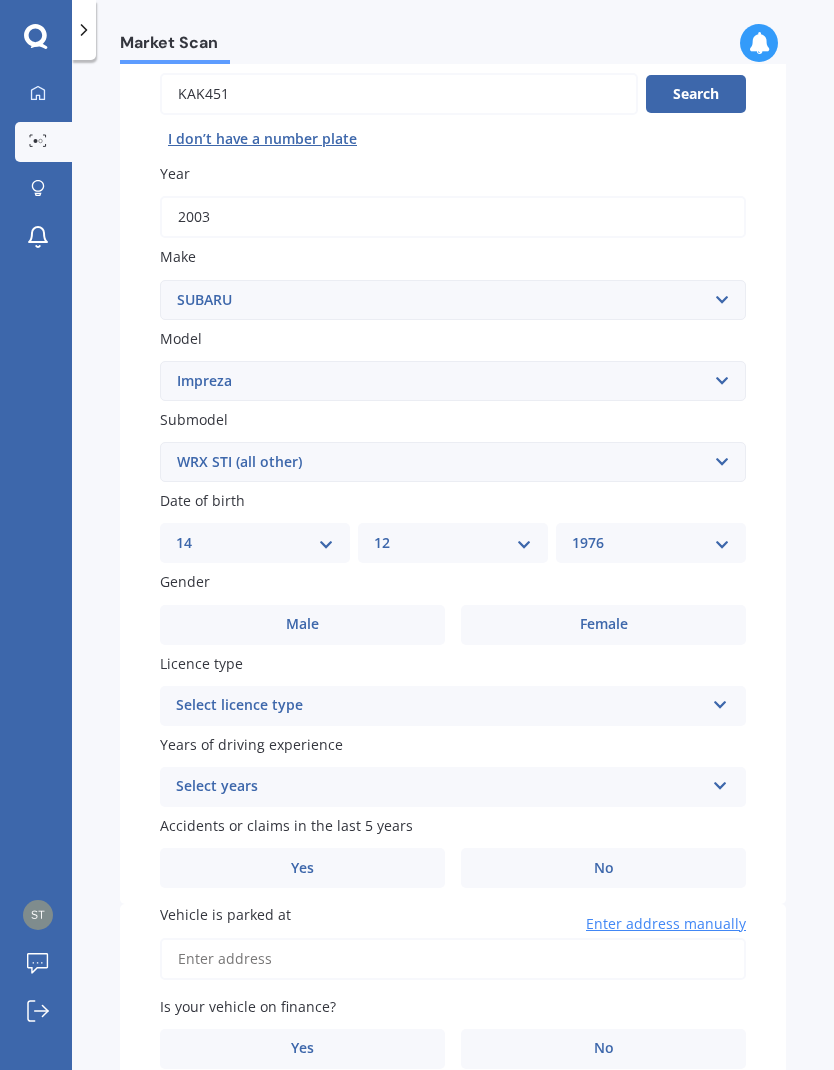 click on "Male" at bounding box center [302, 625] 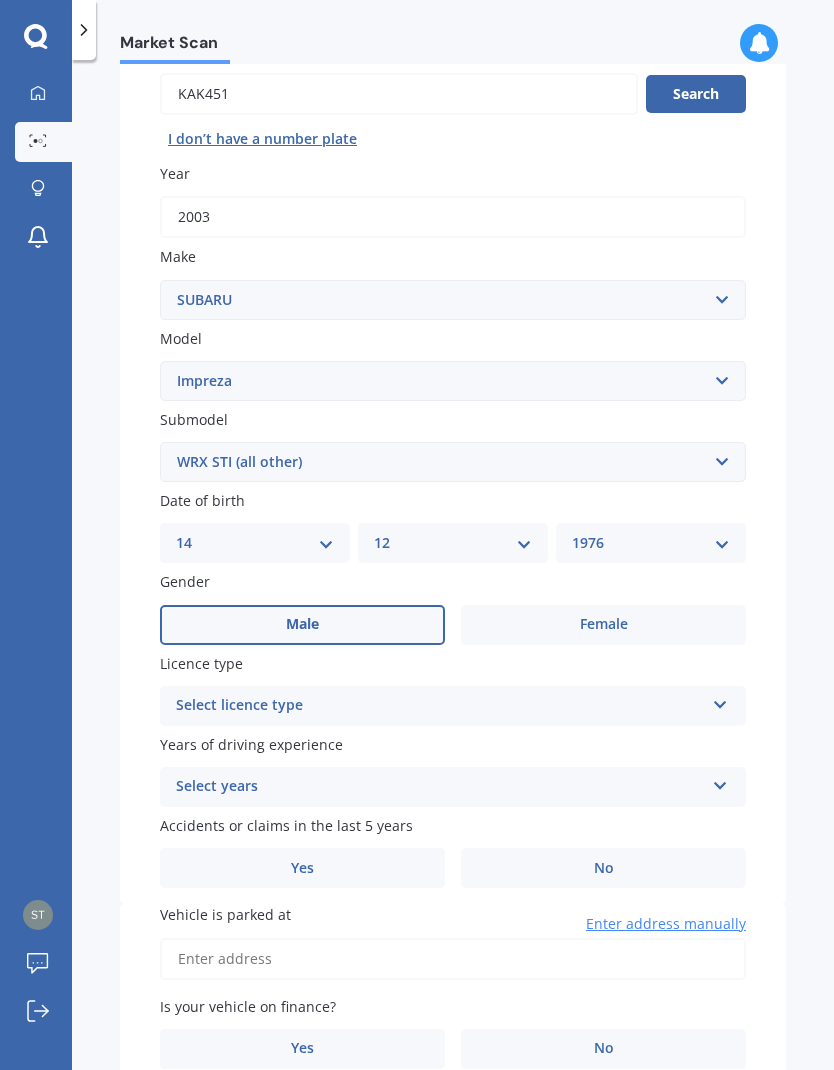 click on "Select licence type" at bounding box center (440, 706) 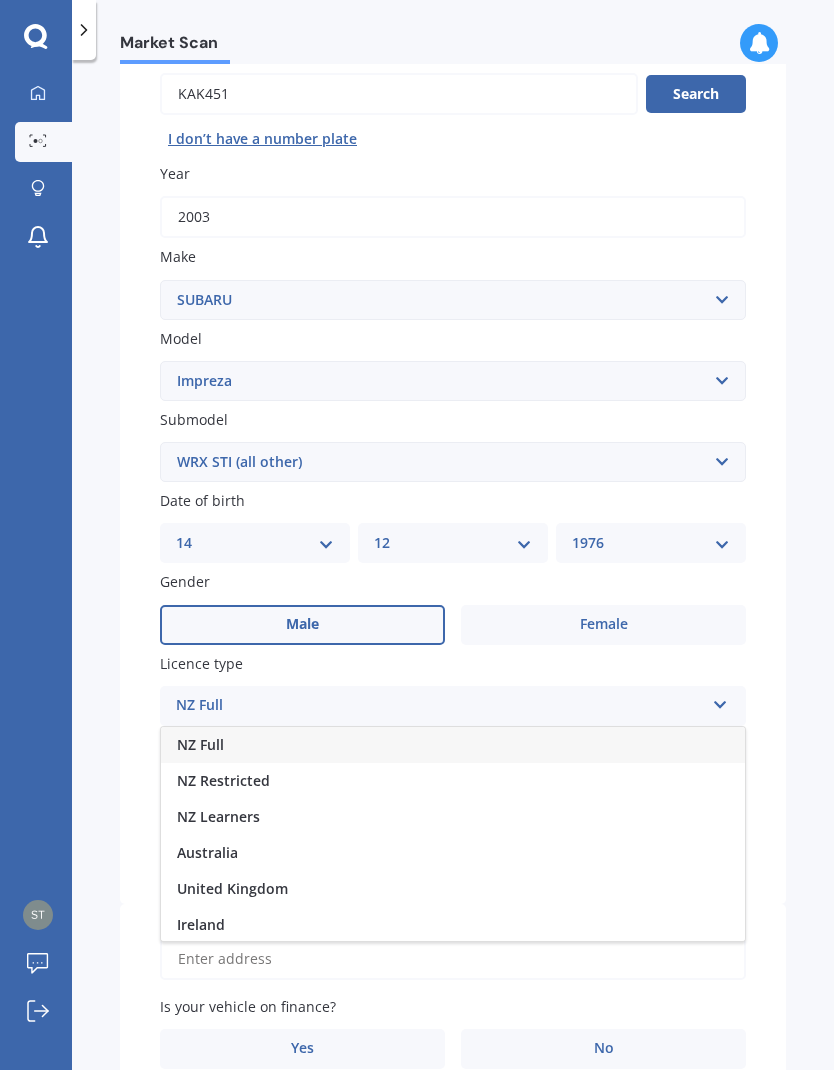 click on "NZ Full" at bounding box center (200, 744) 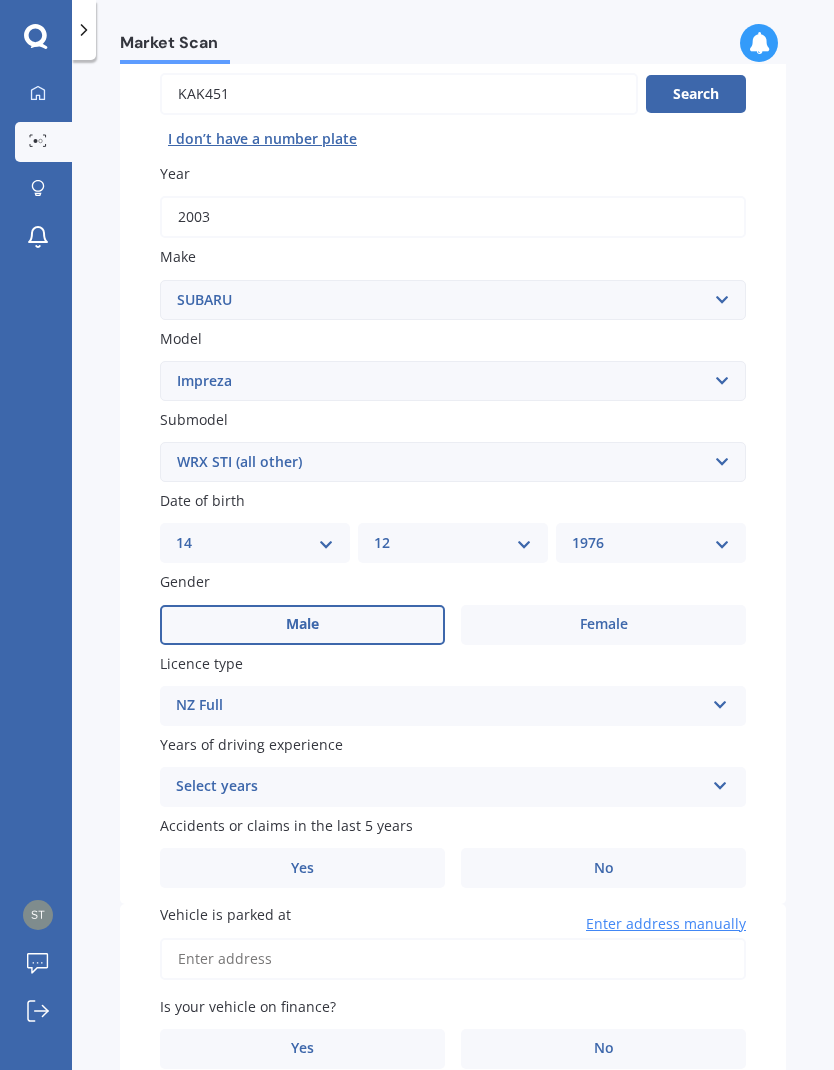 click on "Select years" at bounding box center [440, 787] 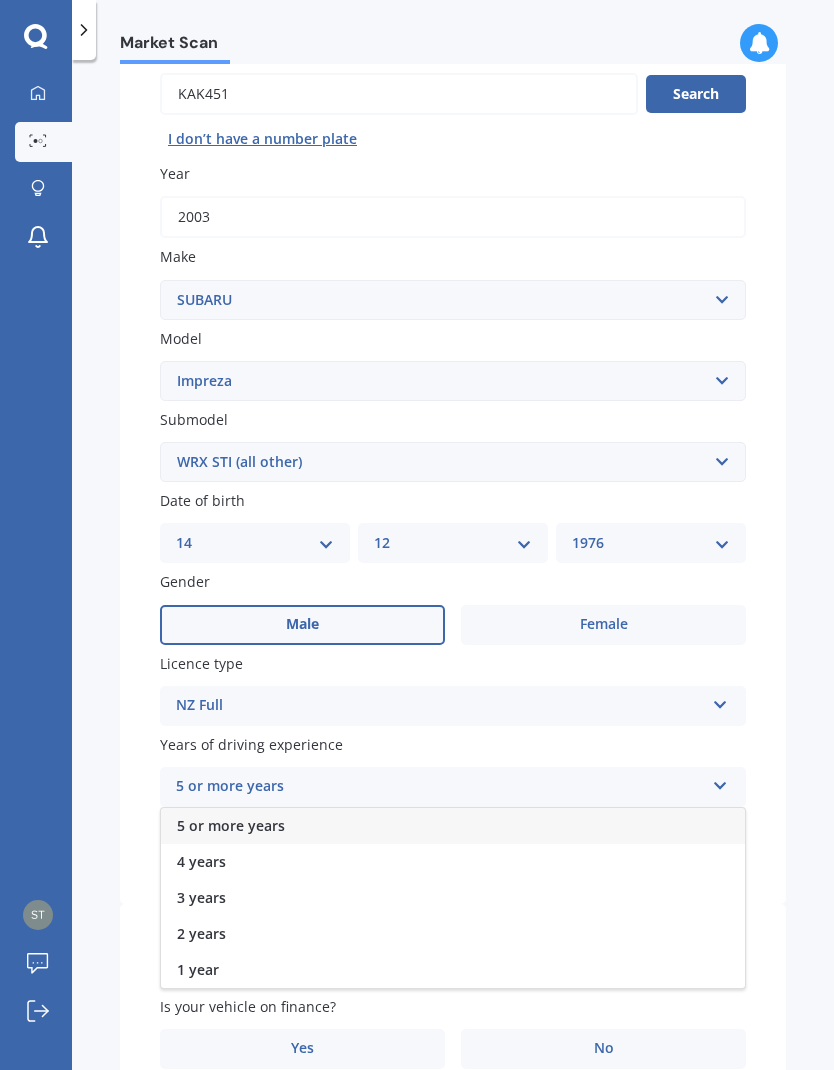 click on "5 or more years" at bounding box center (231, 825) 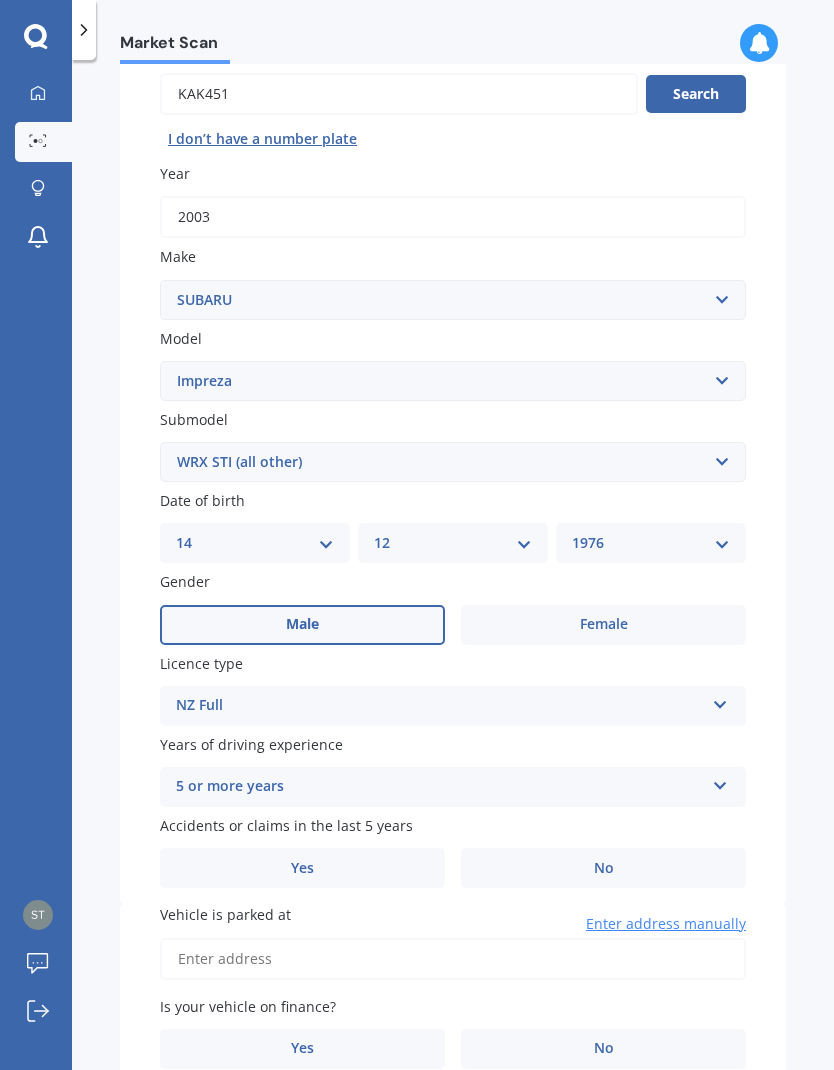 click on "No" at bounding box center (603, 868) 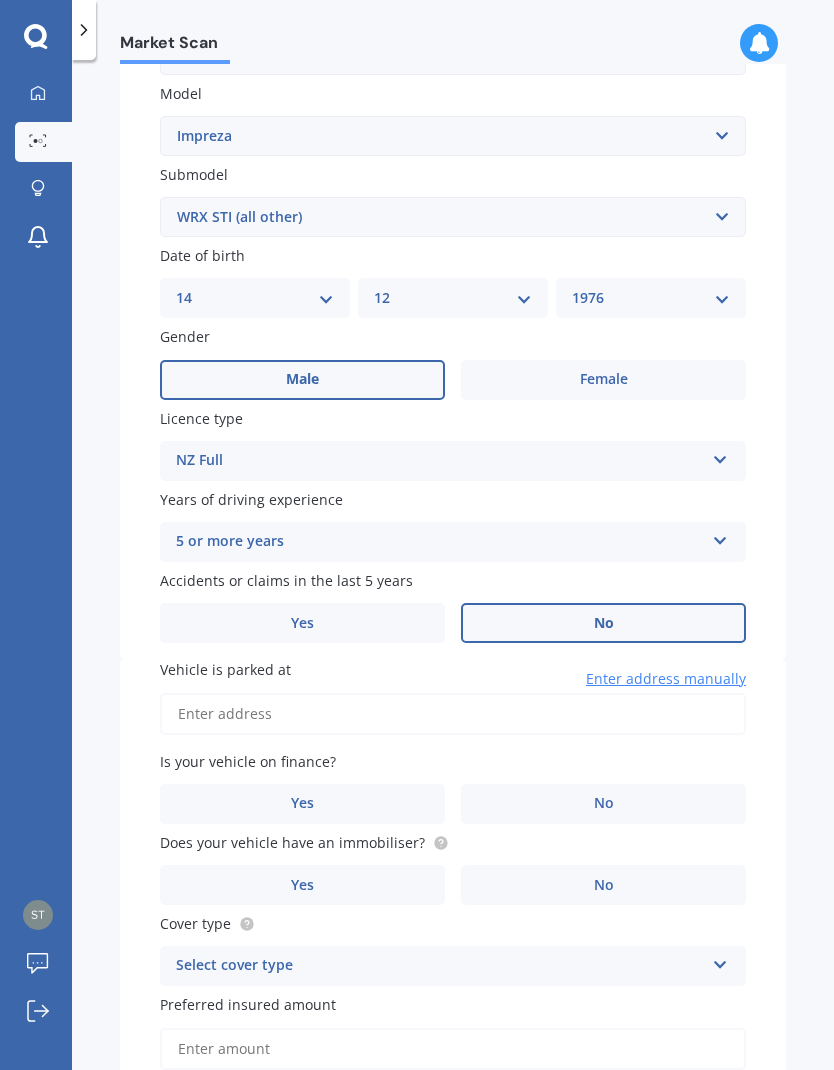scroll, scrollTop: 453, scrollLeft: 0, axis: vertical 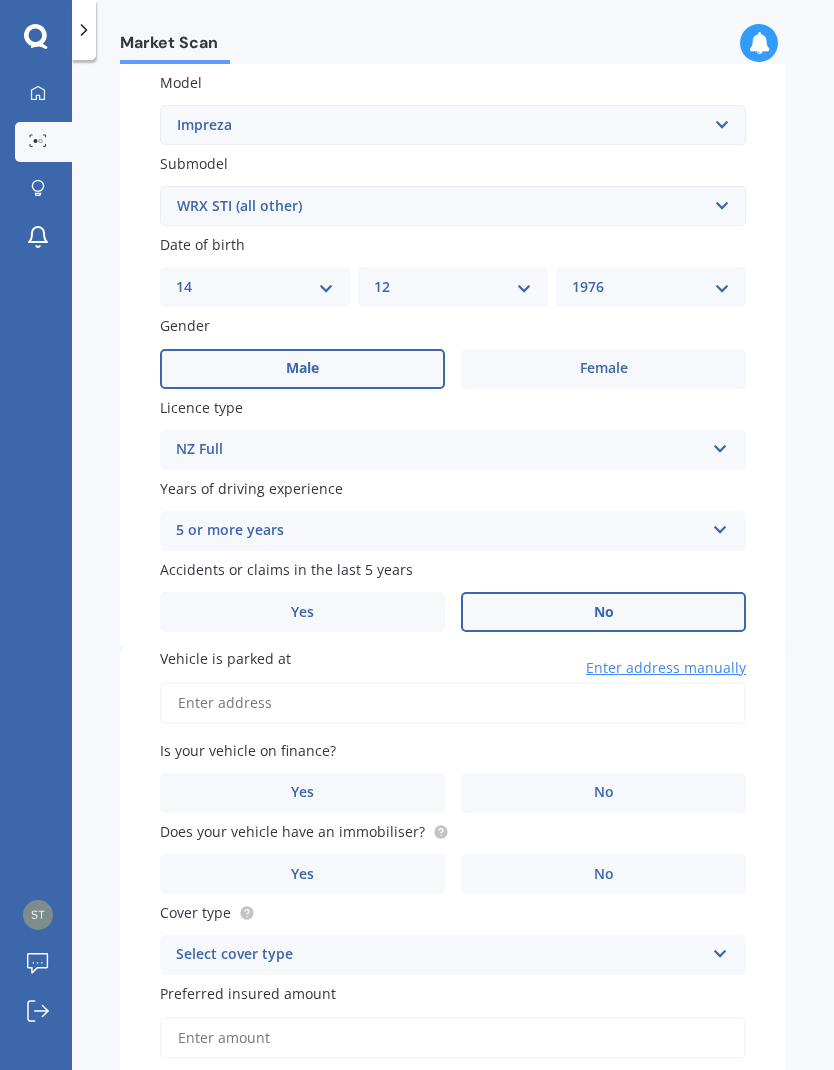 click on "Vehicle is parked at" at bounding box center (453, 703) 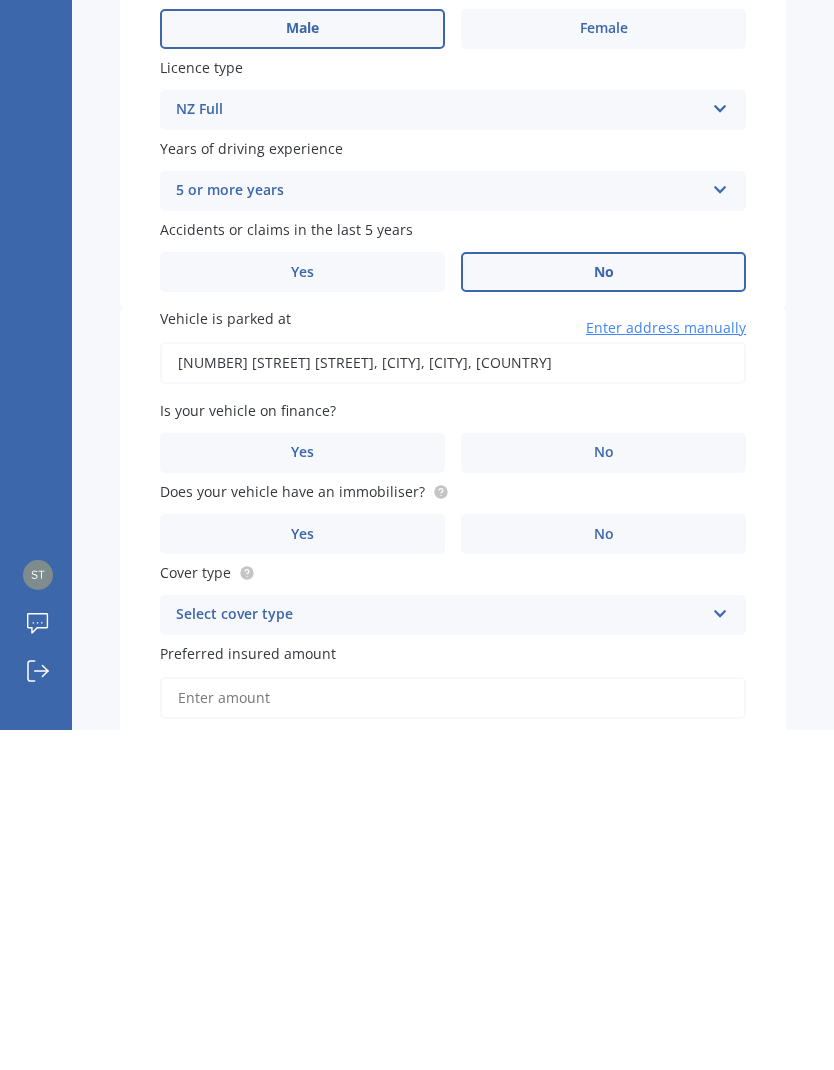 scroll, scrollTop: 80, scrollLeft: 0, axis: vertical 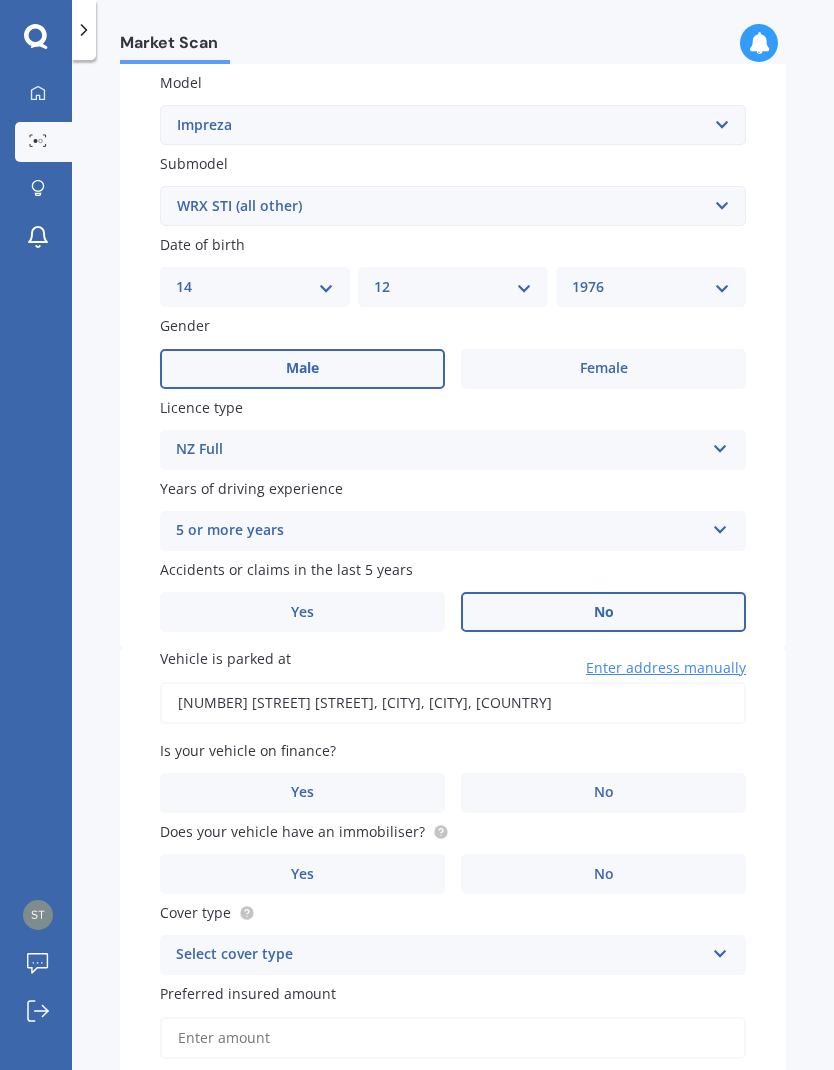 type on "[NUMBER] [STREET], [CITY], [CITY] [POSTAL_CODE]" 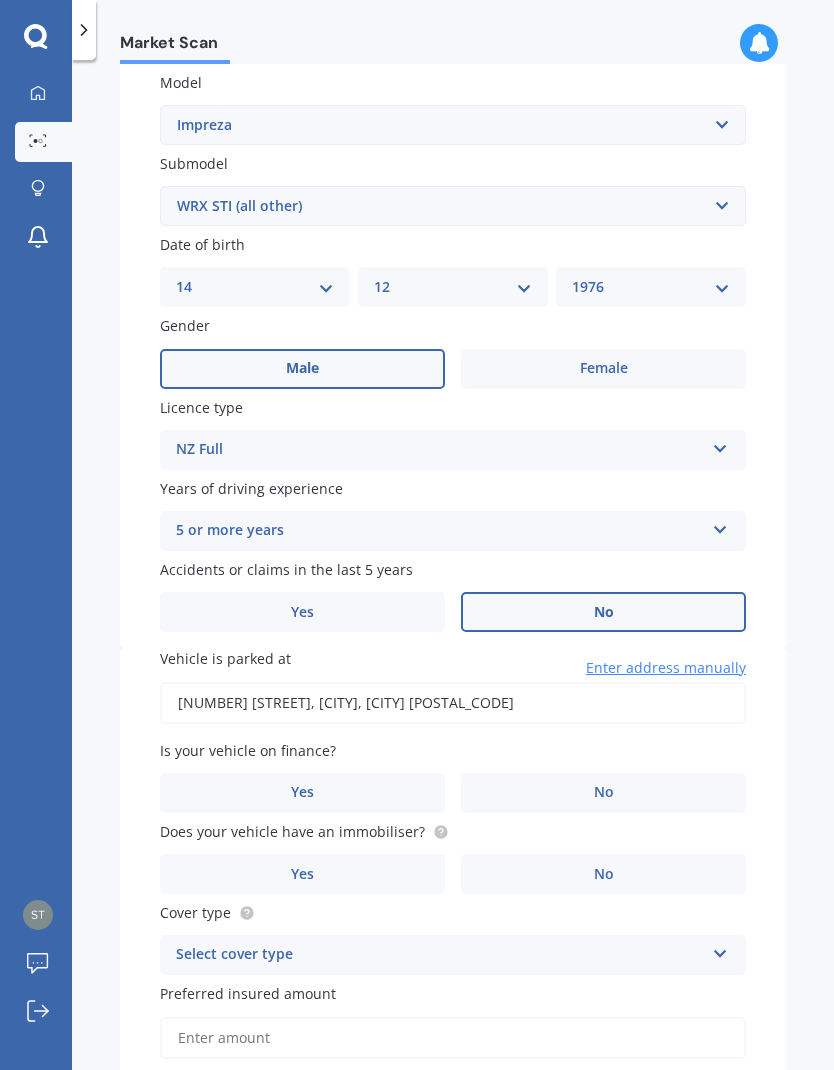 click on "No" at bounding box center (603, 793) 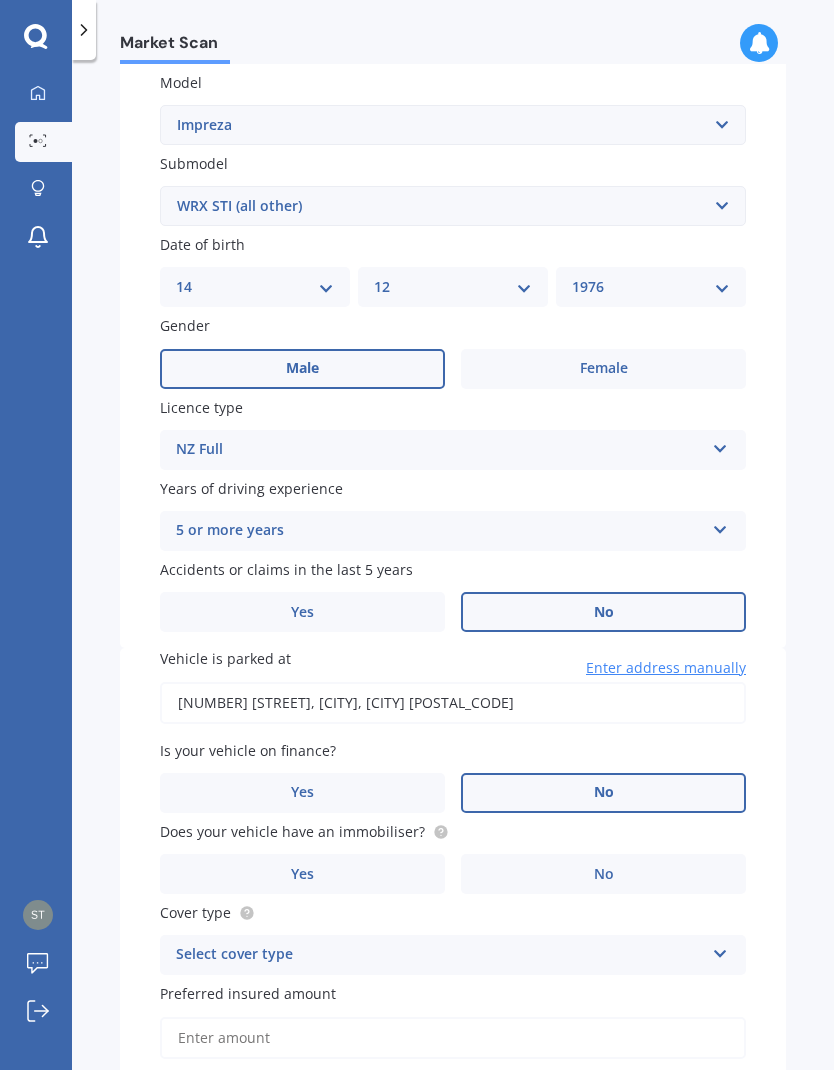 click on "Yes" at bounding box center [302, 874] 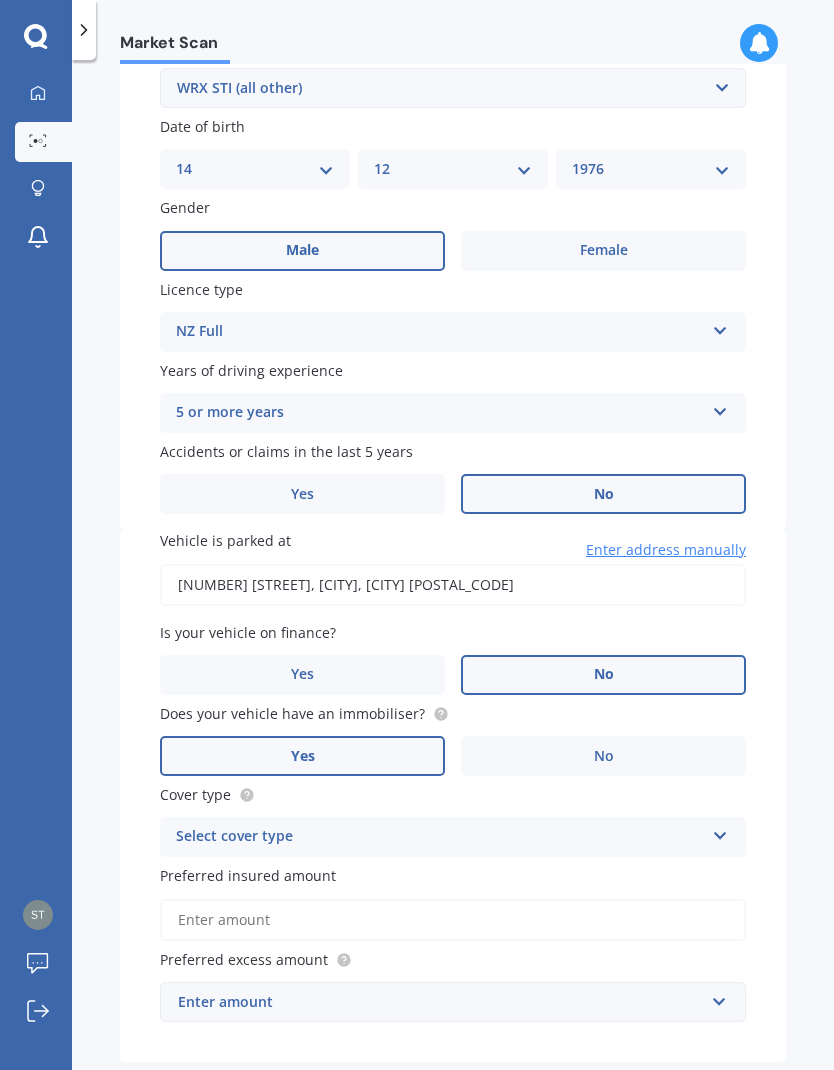 scroll, scrollTop: 570, scrollLeft: 0, axis: vertical 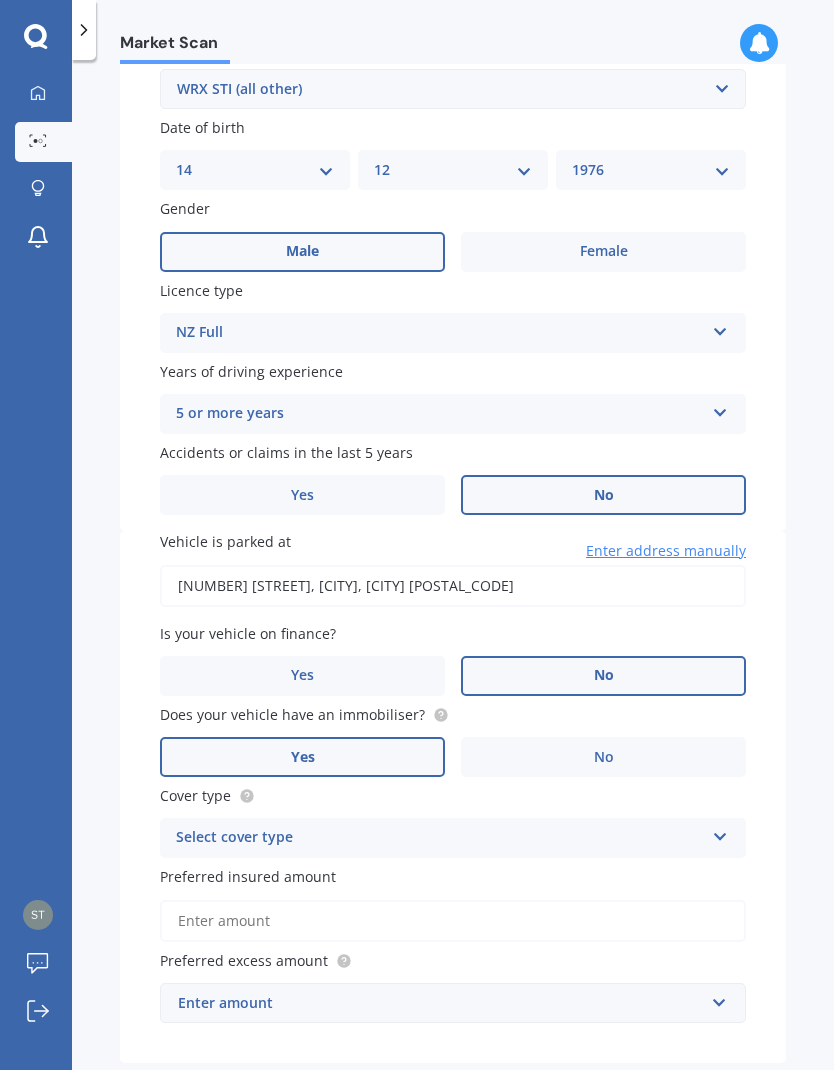 click at bounding box center [720, 833] 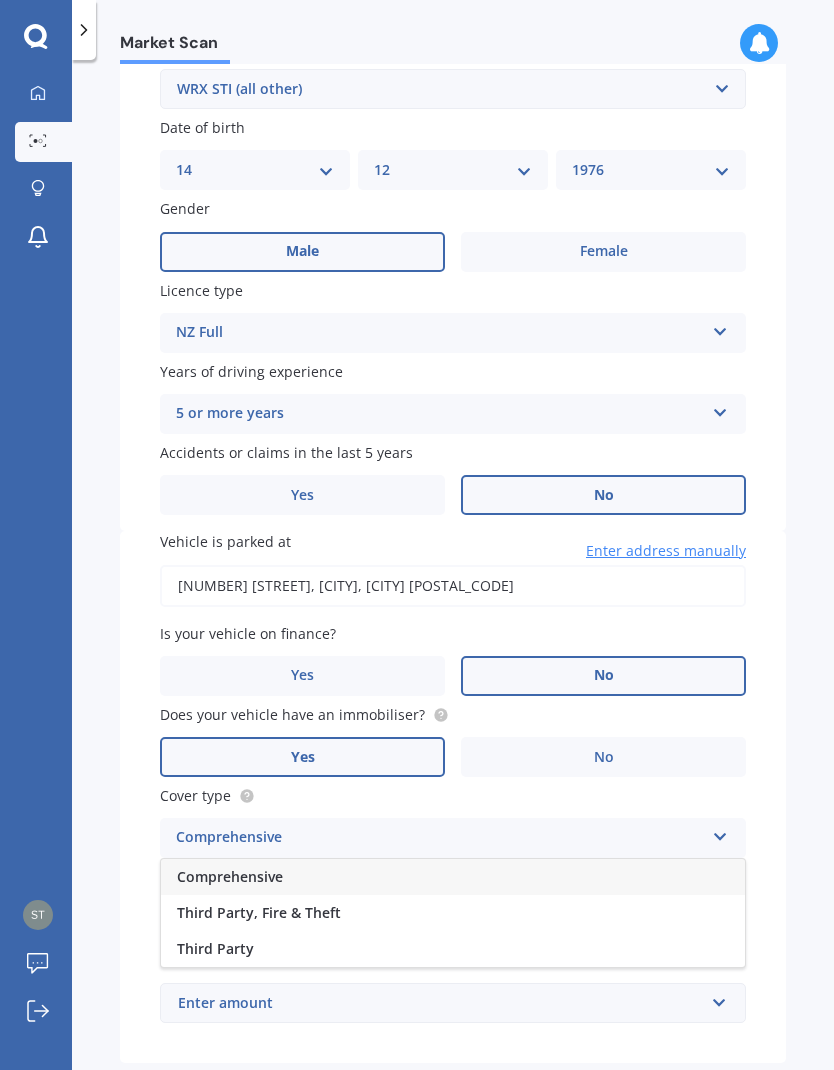 click on "Comprehensive" at bounding box center [230, 876] 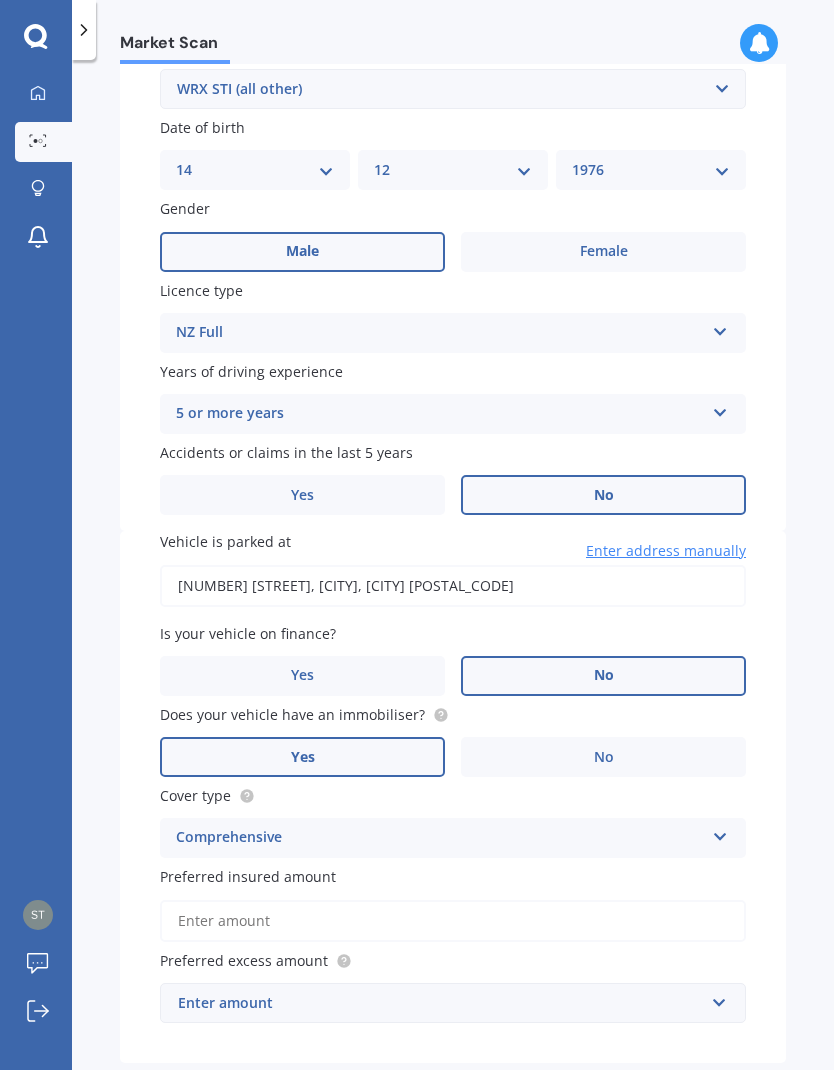 click on "Preferred insured amount" at bounding box center (453, 921) 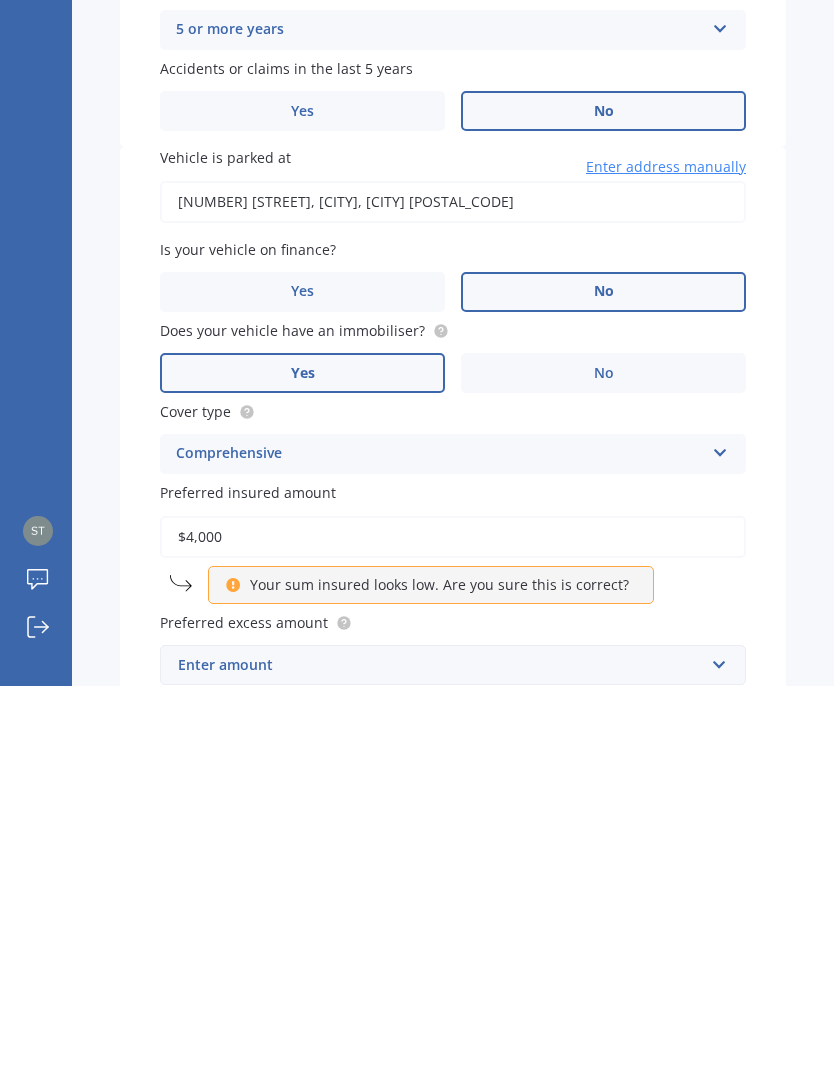 type on "$40,000" 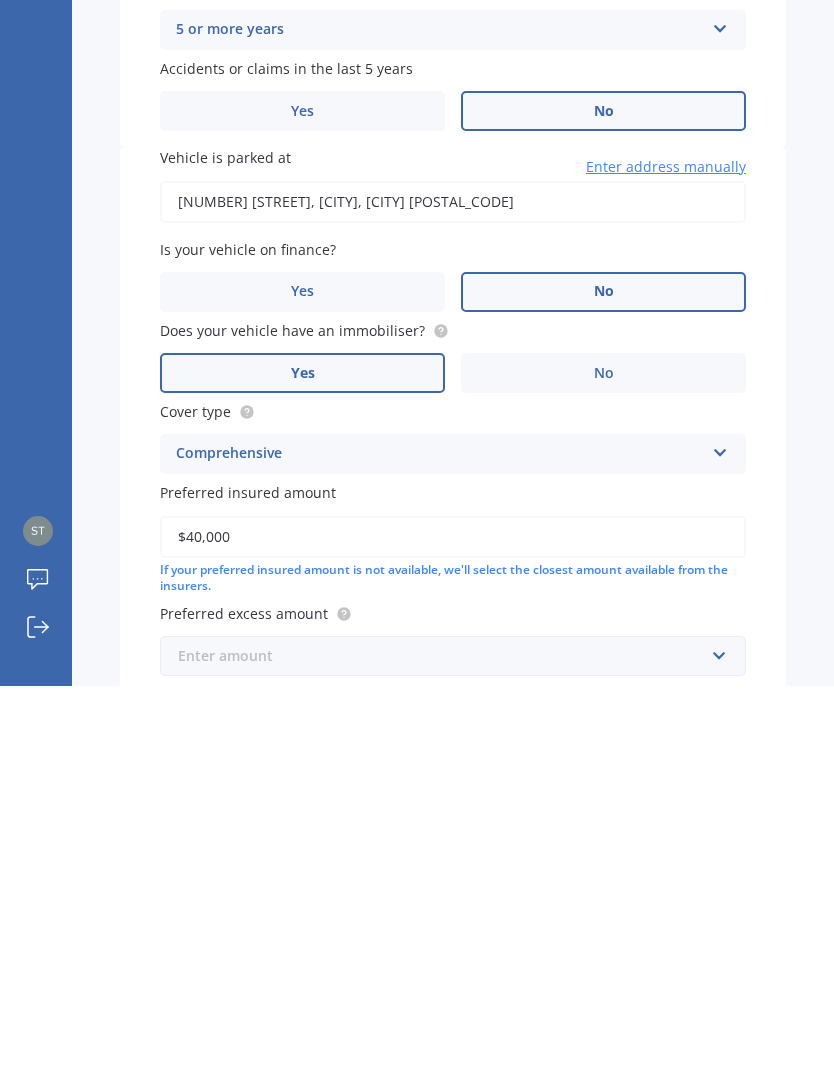 click at bounding box center [446, 1040] 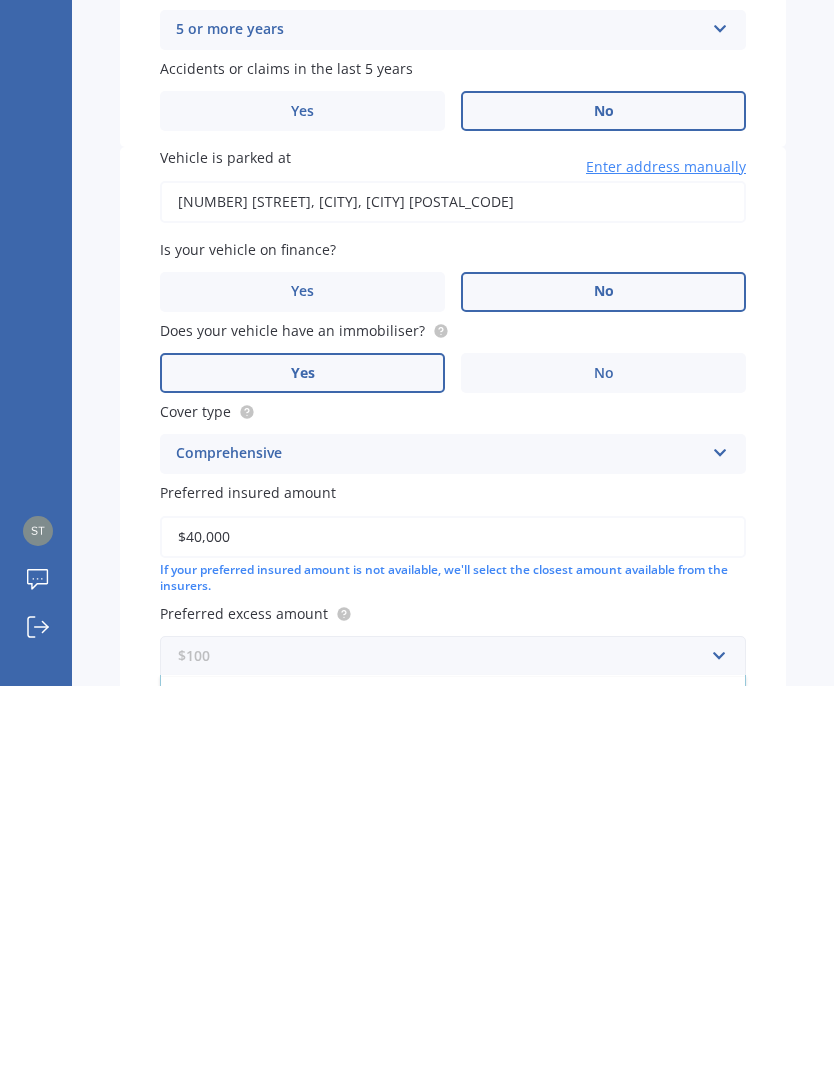 scroll, scrollTop: 110, scrollLeft: 0, axis: vertical 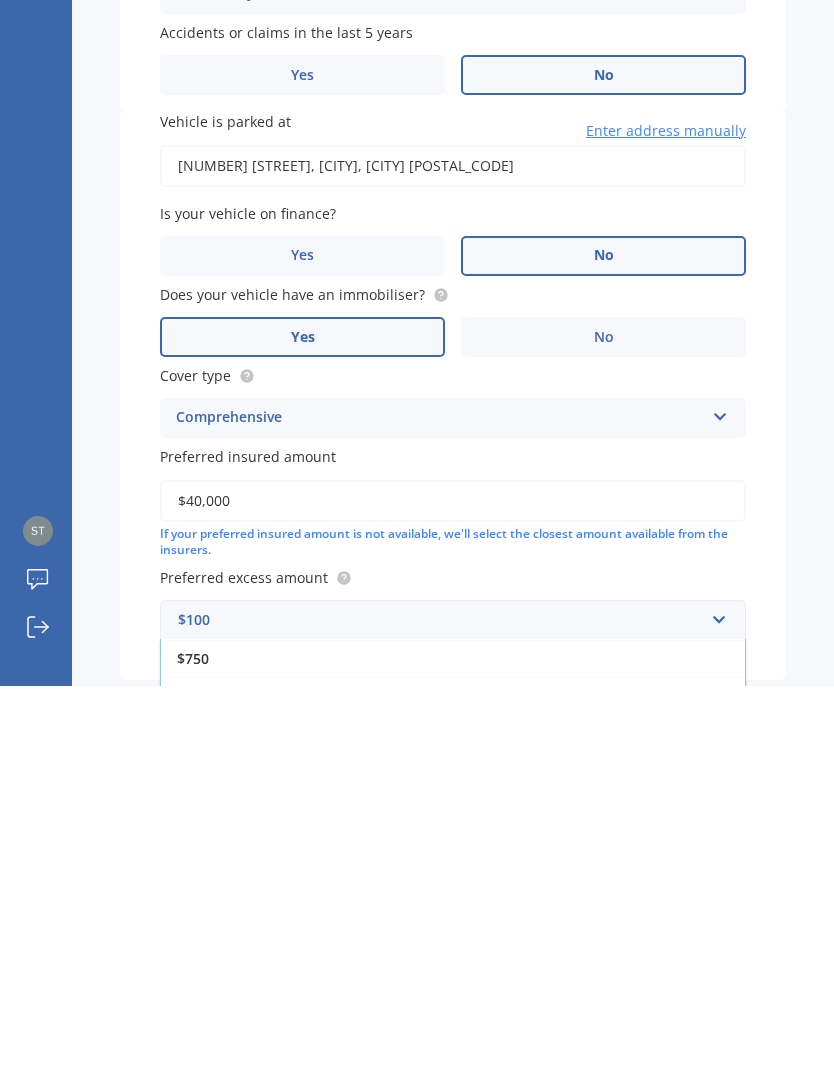 click on "$1,500" at bounding box center (199, 1116) 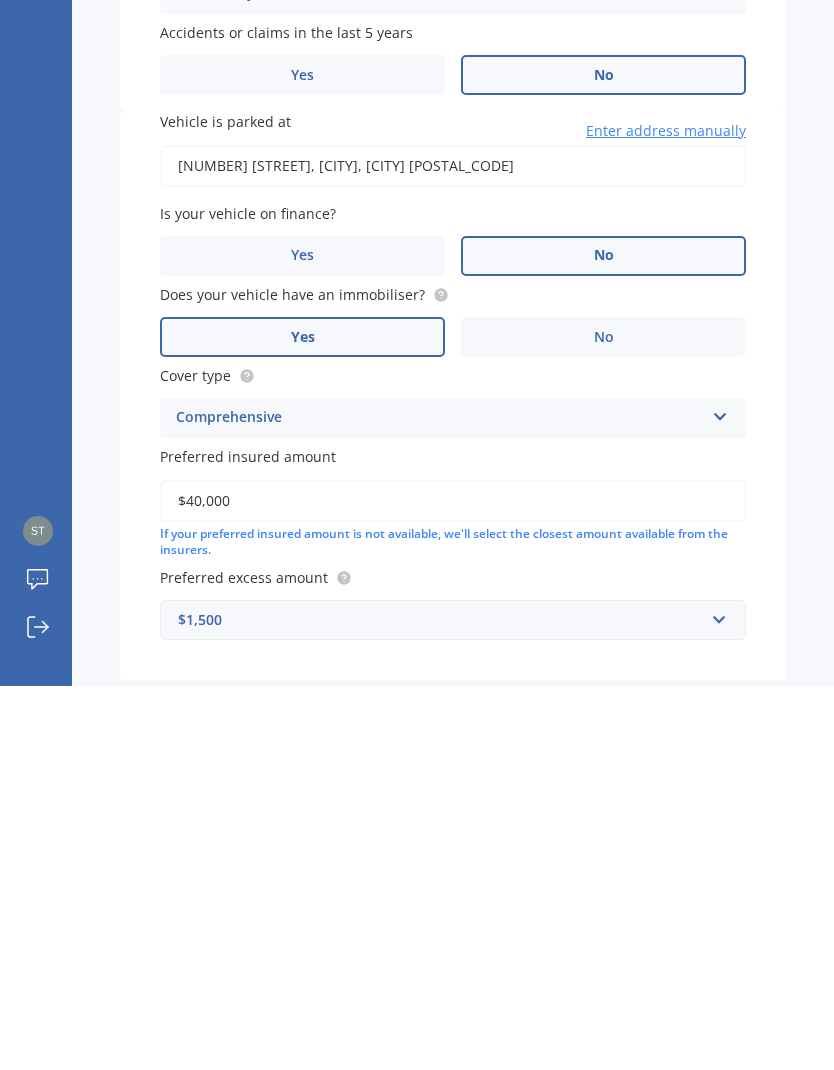 click on "Next" at bounding box center (661, 1107) 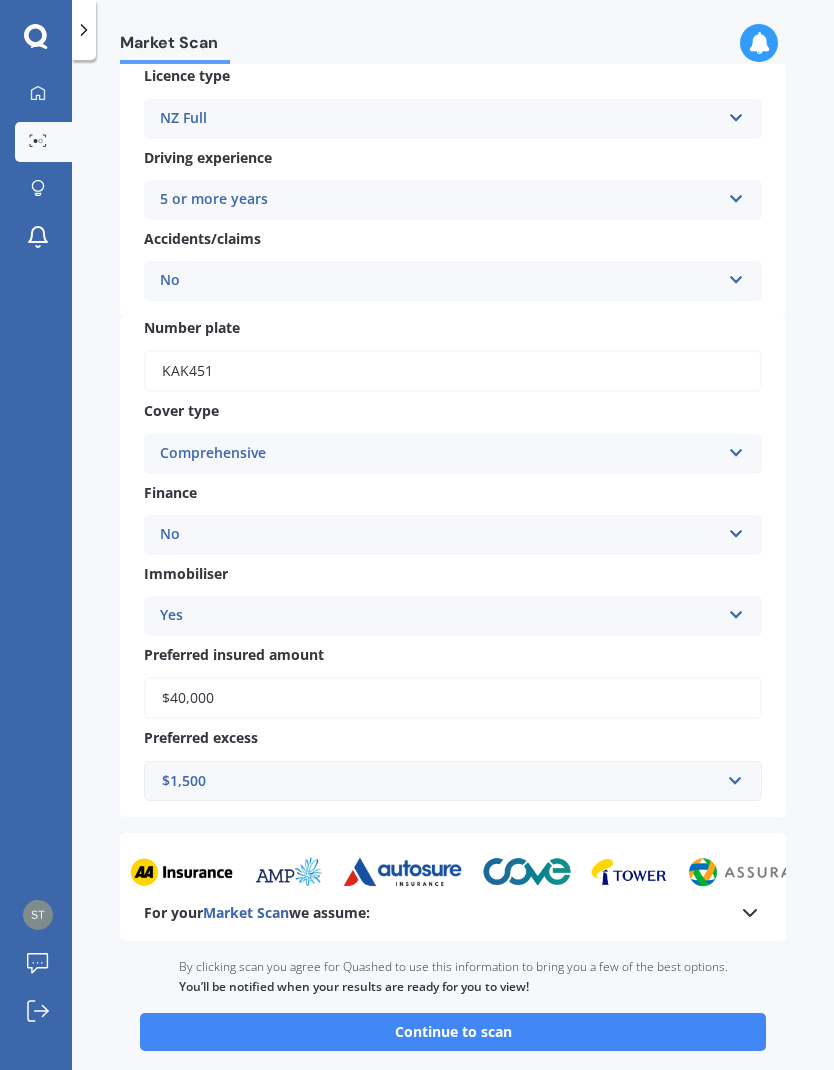 scroll, scrollTop: 385, scrollLeft: 0, axis: vertical 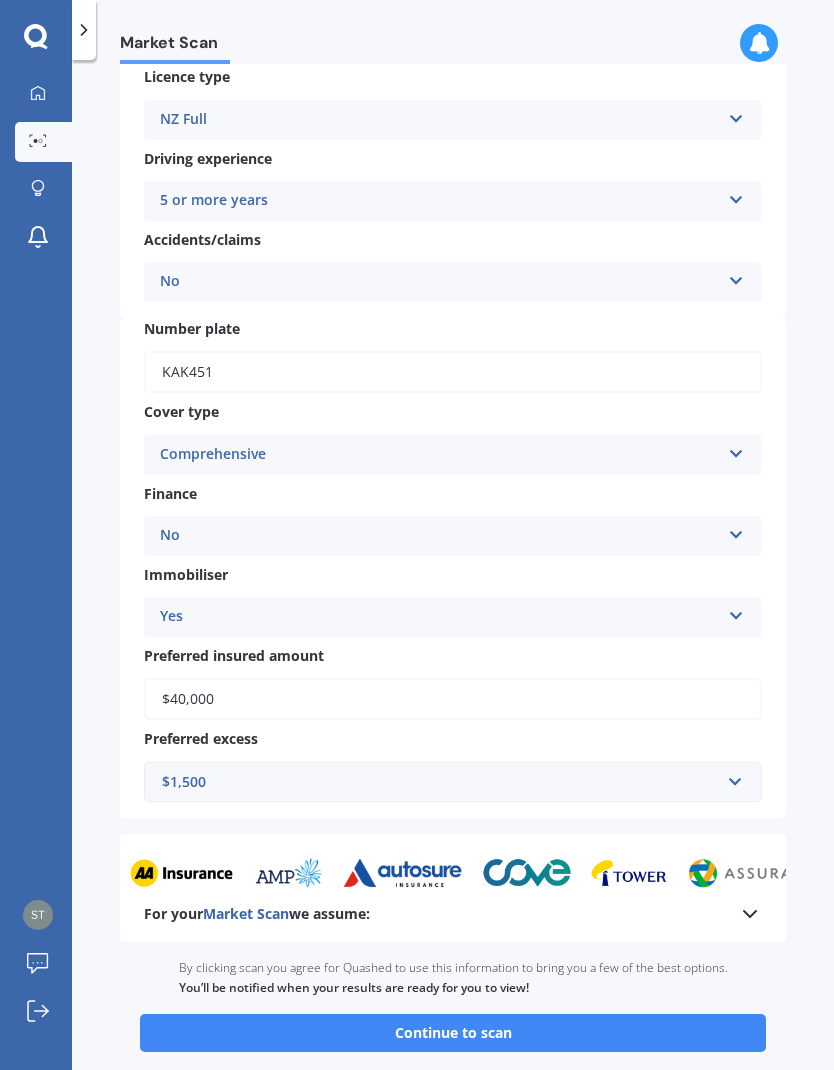 click on "Continue to scan" at bounding box center [453, 1033] 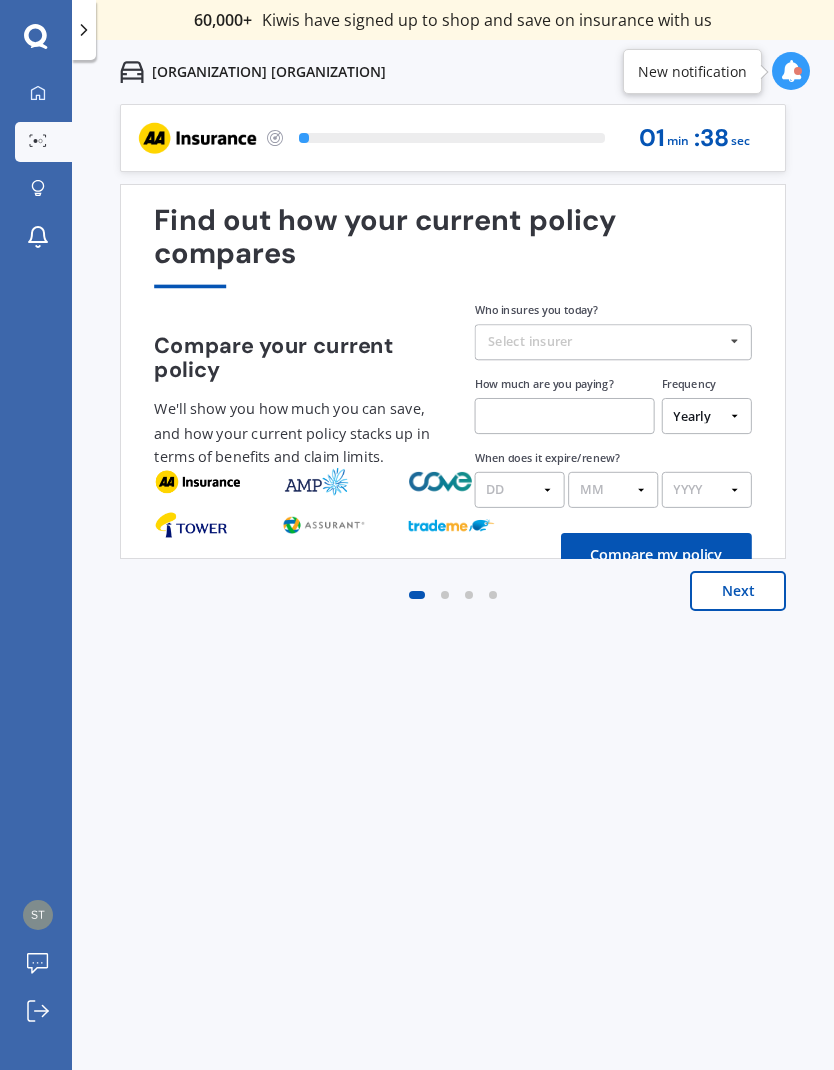 scroll, scrollTop: 0, scrollLeft: 0, axis: both 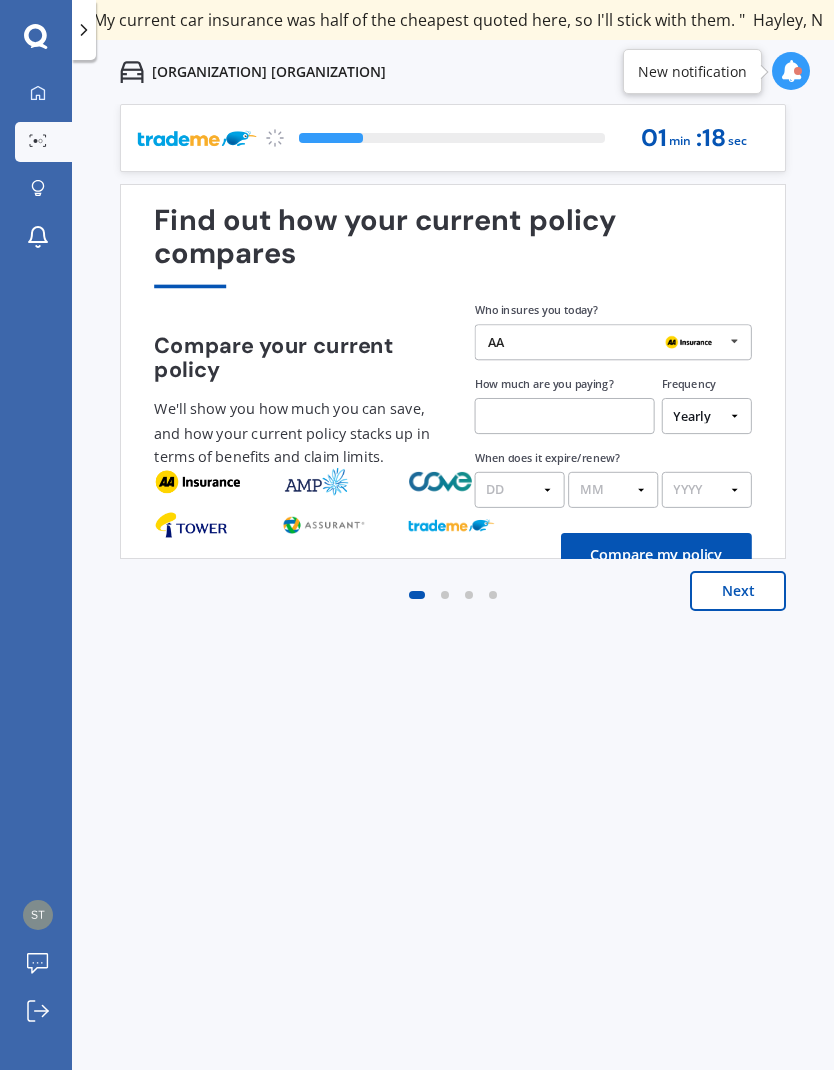 click on "Next" at bounding box center [738, 591] 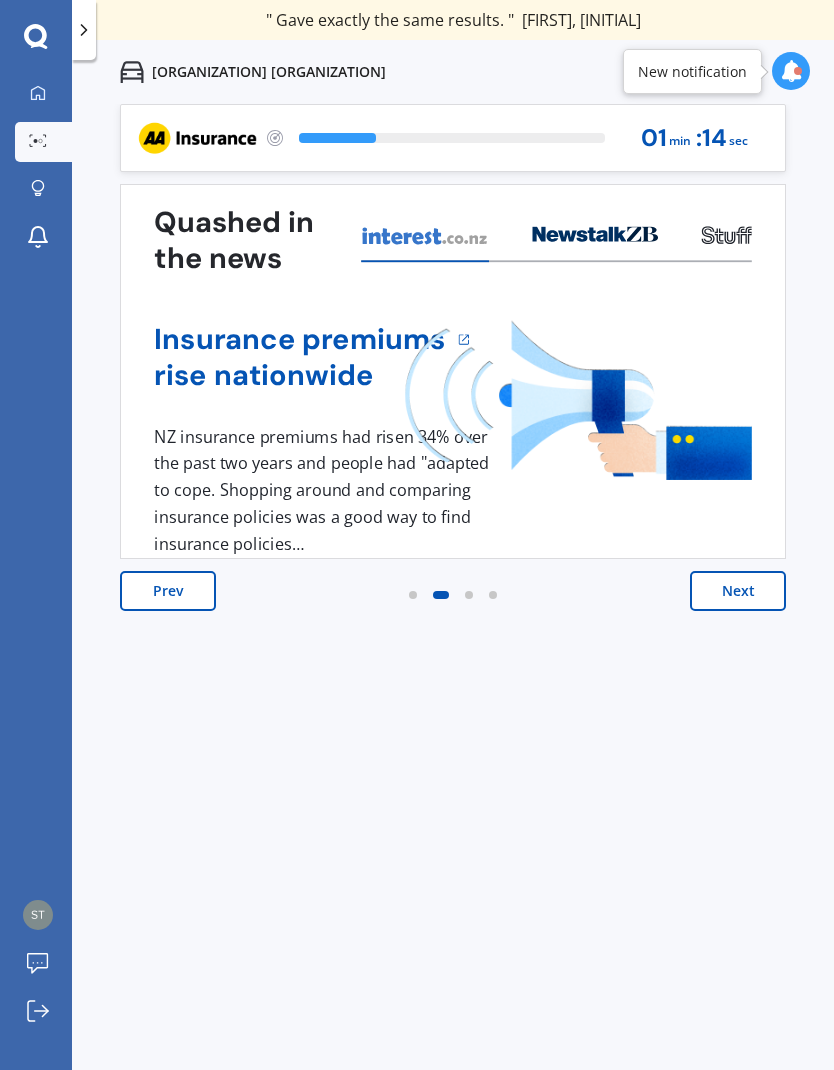 click on "Next" at bounding box center [738, 591] 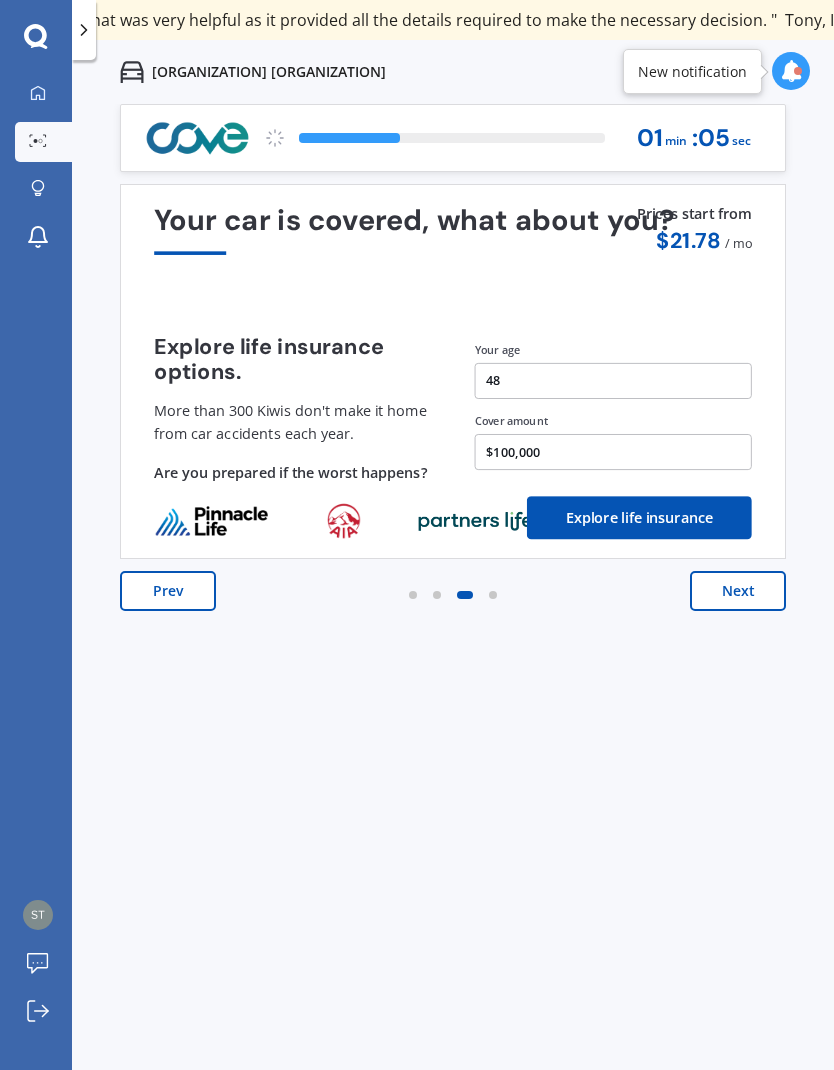 click on "Next" at bounding box center (738, 591) 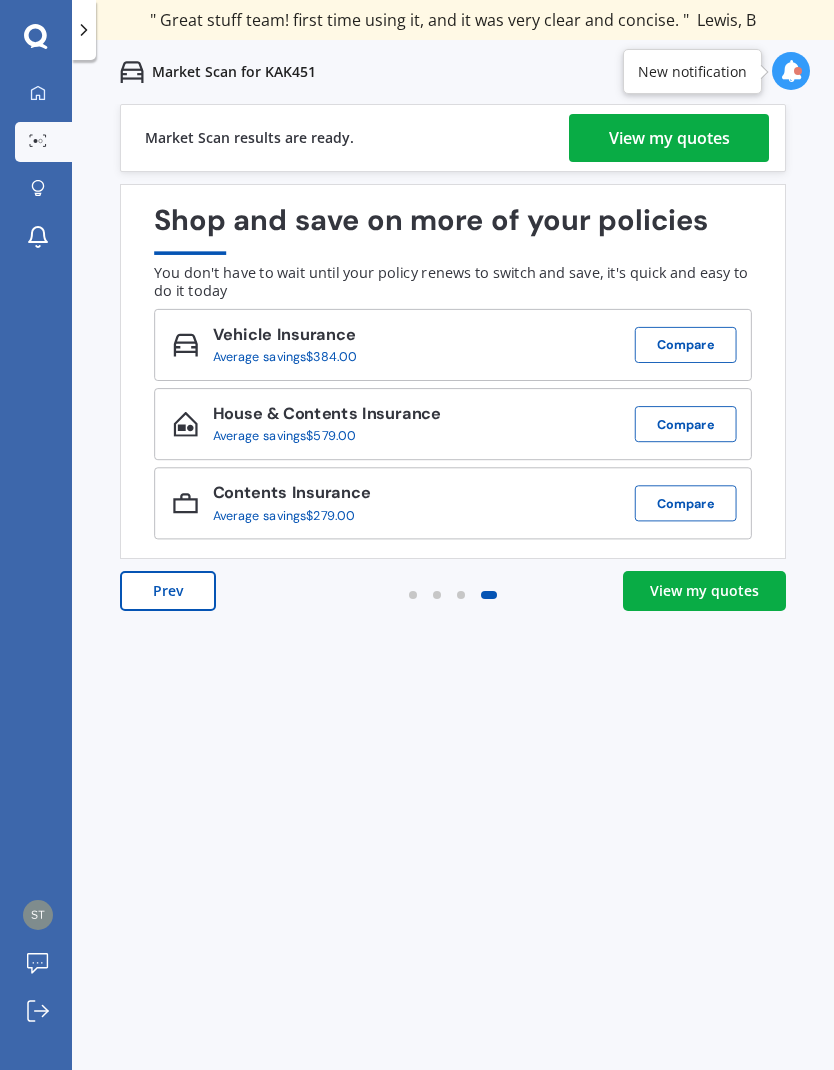 click on "View my quotes" at bounding box center [704, 591] 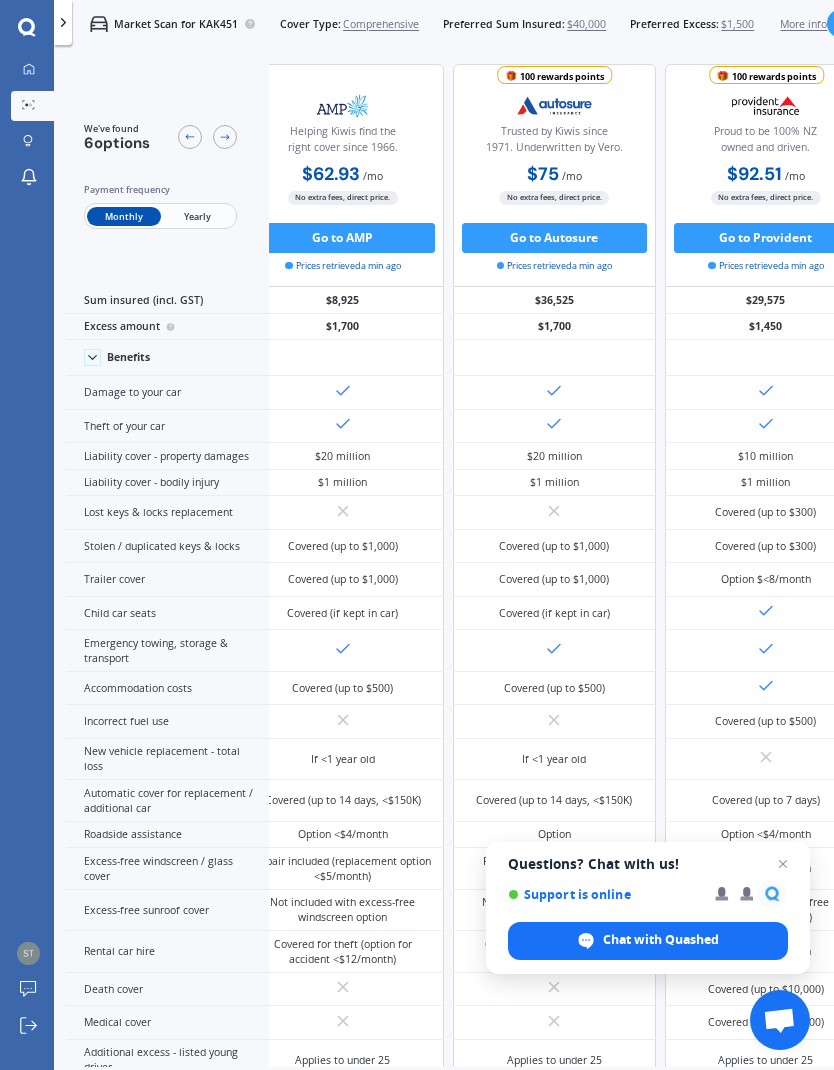 scroll, scrollTop: 0, scrollLeft: 600, axis: horizontal 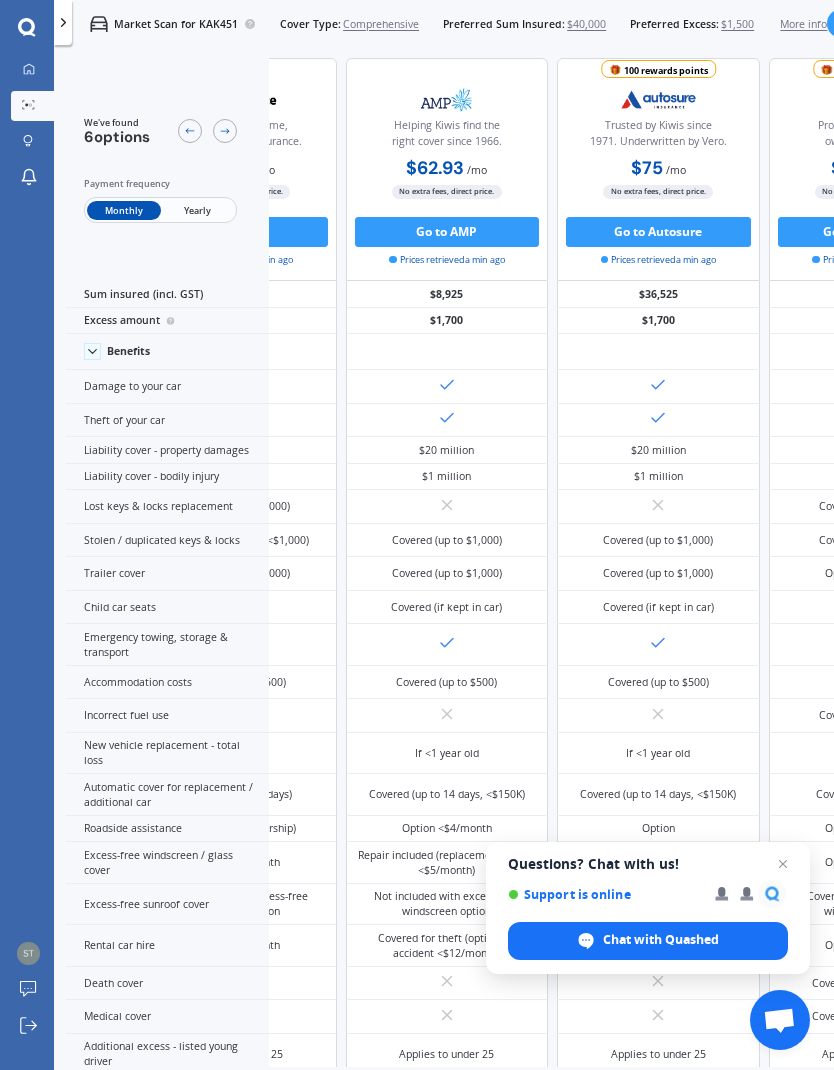 click at bounding box center (783, 864) 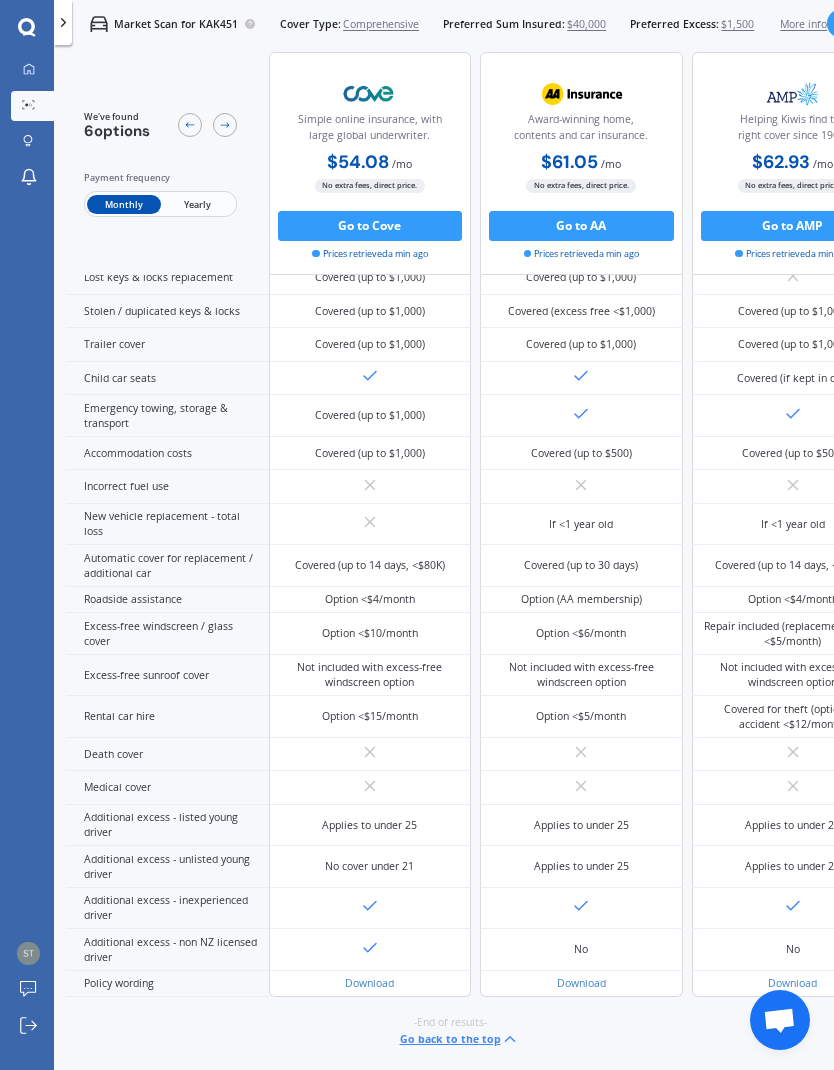 scroll, scrollTop: 612, scrollLeft: 0, axis: vertical 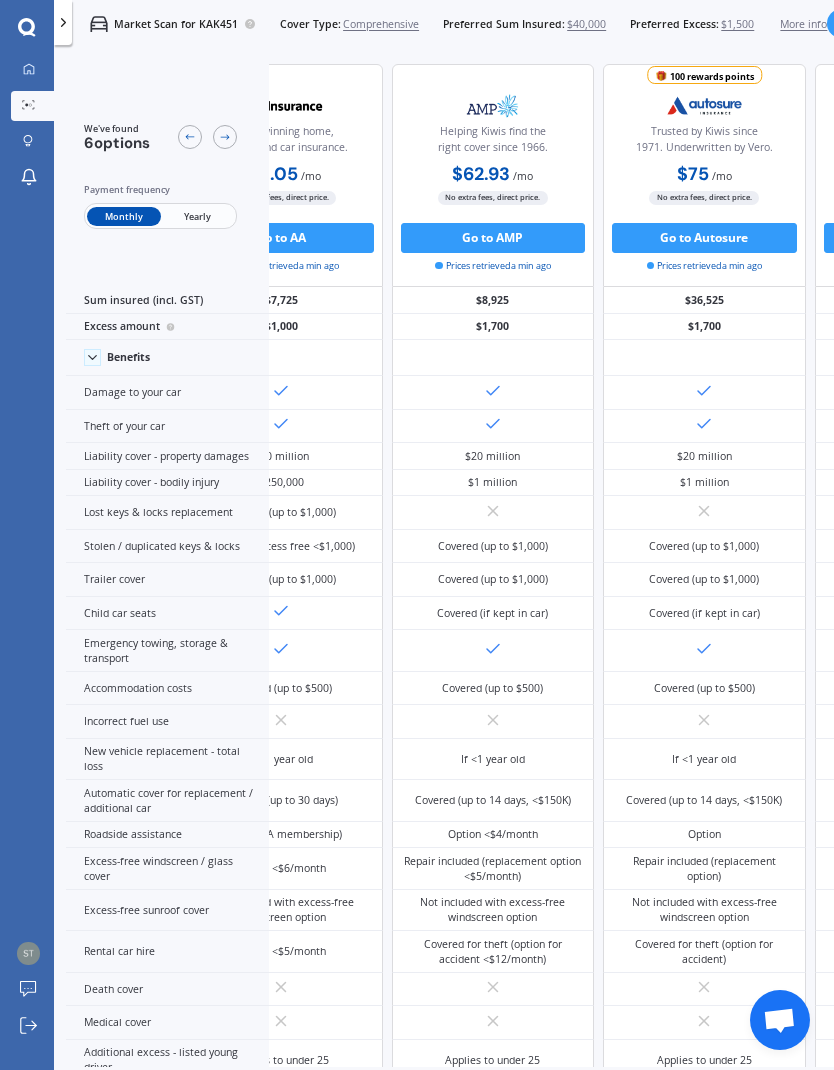 click on "Sum insured (incl. GST)" at bounding box center [167, 300] 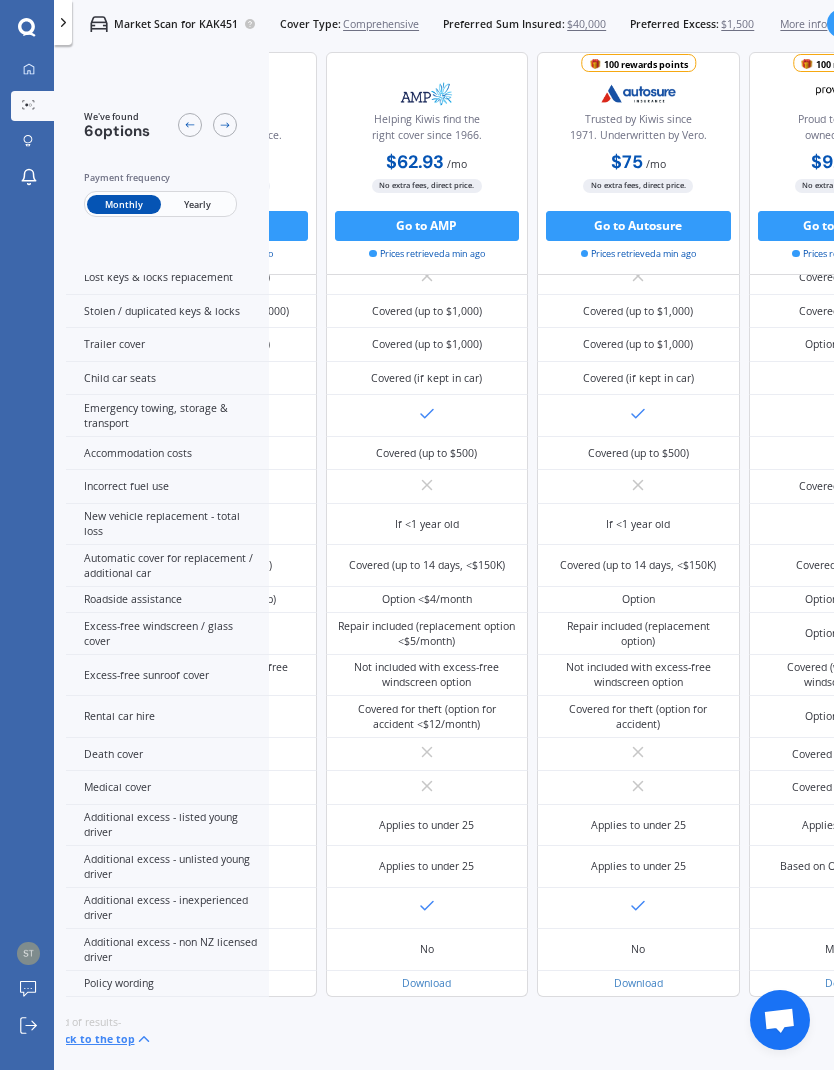 scroll, scrollTop: 612, scrollLeft: 488, axis: both 